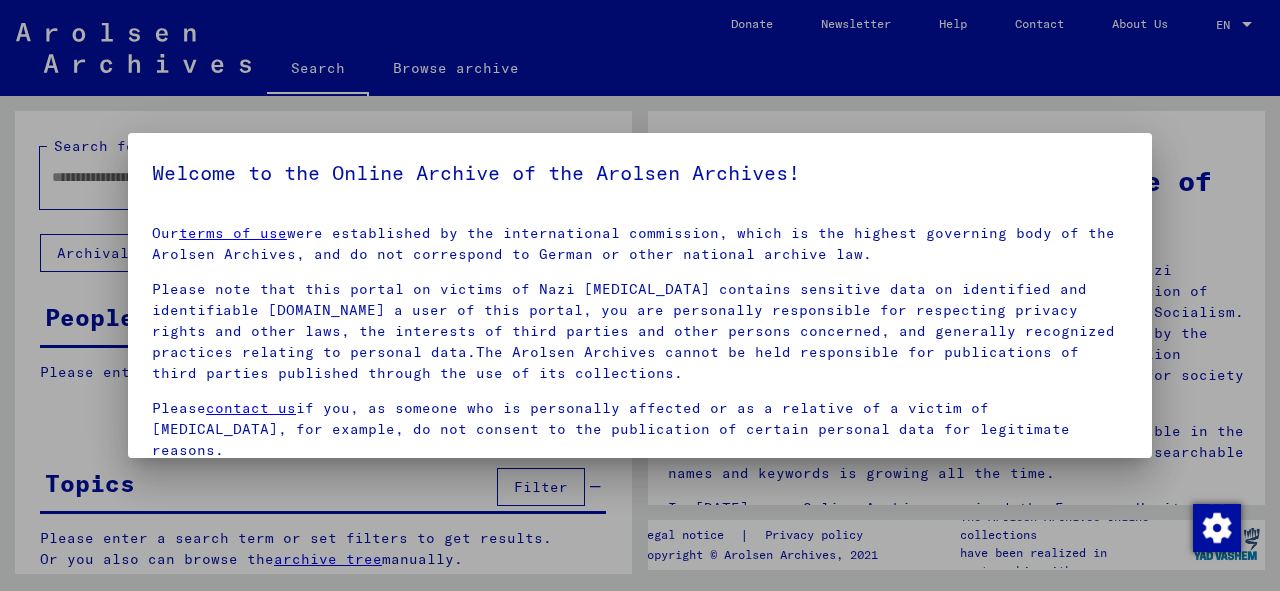 scroll, scrollTop: 0, scrollLeft: 0, axis: both 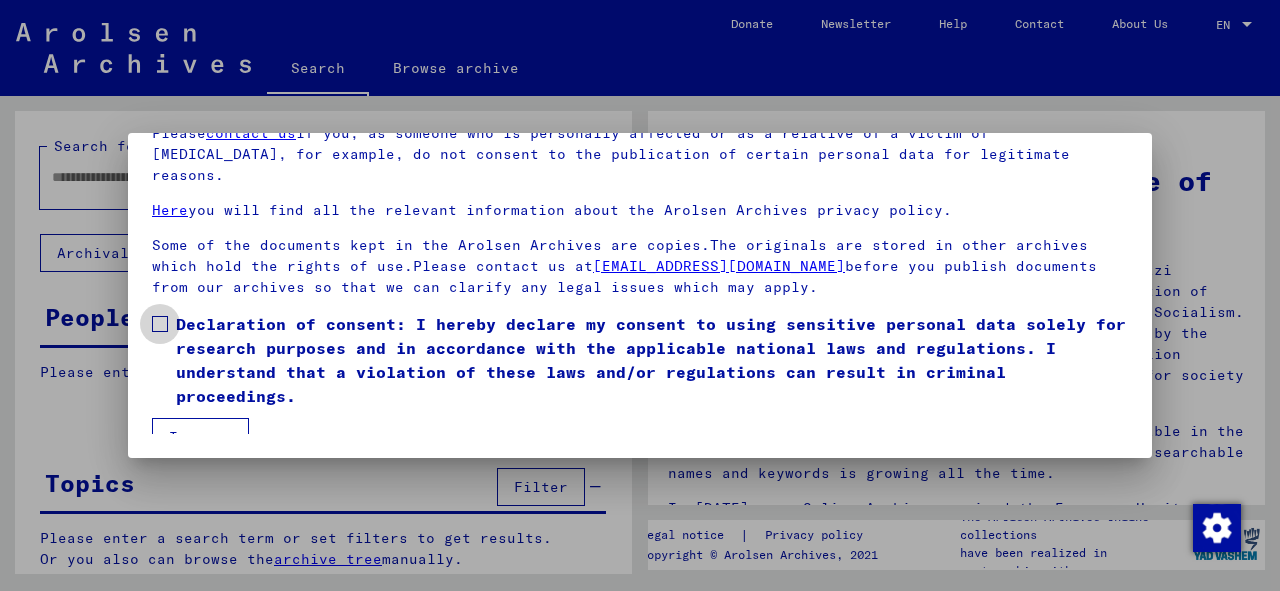 click at bounding box center [160, 324] 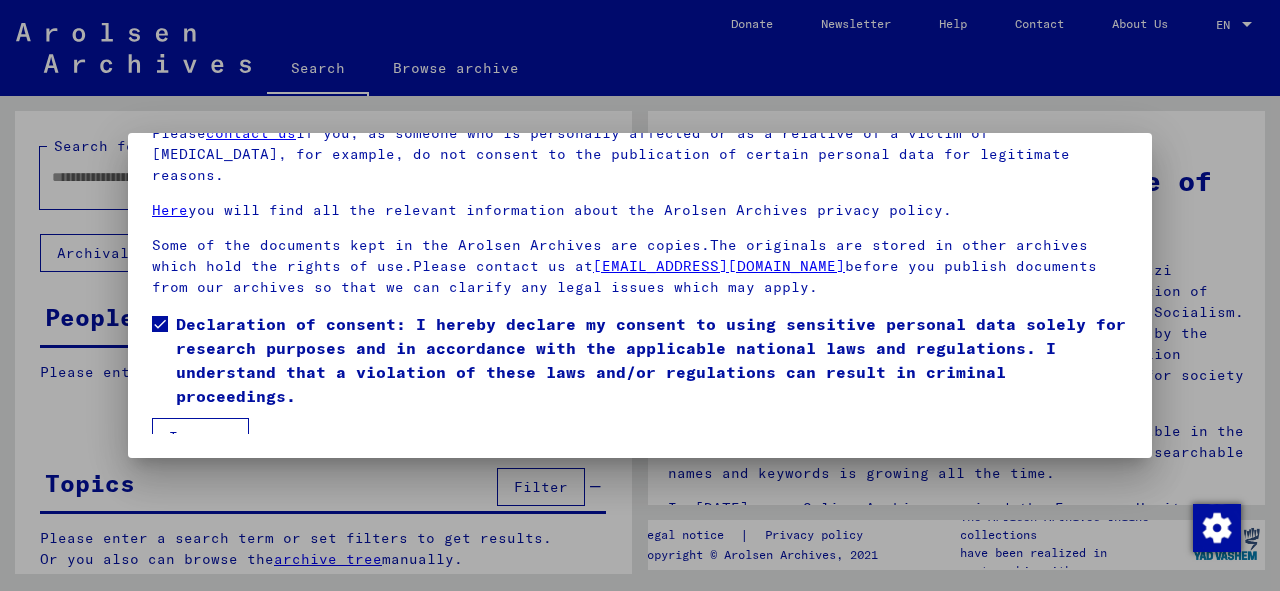 click on "I agree" at bounding box center [200, 437] 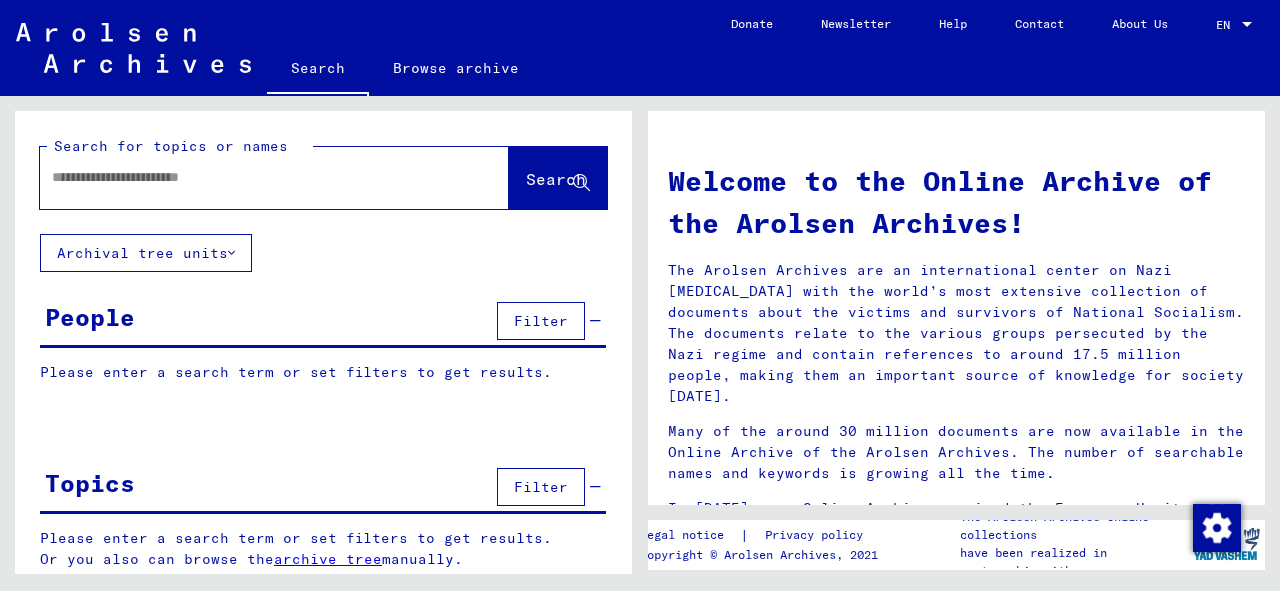 click at bounding box center (250, 177) 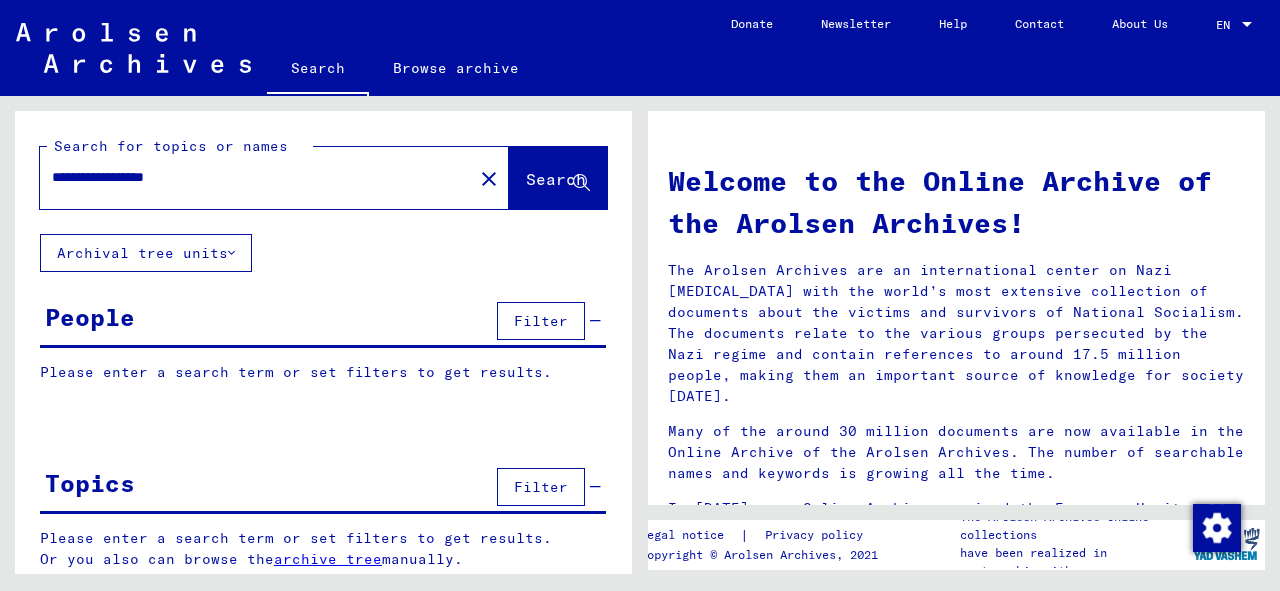 type on "**********" 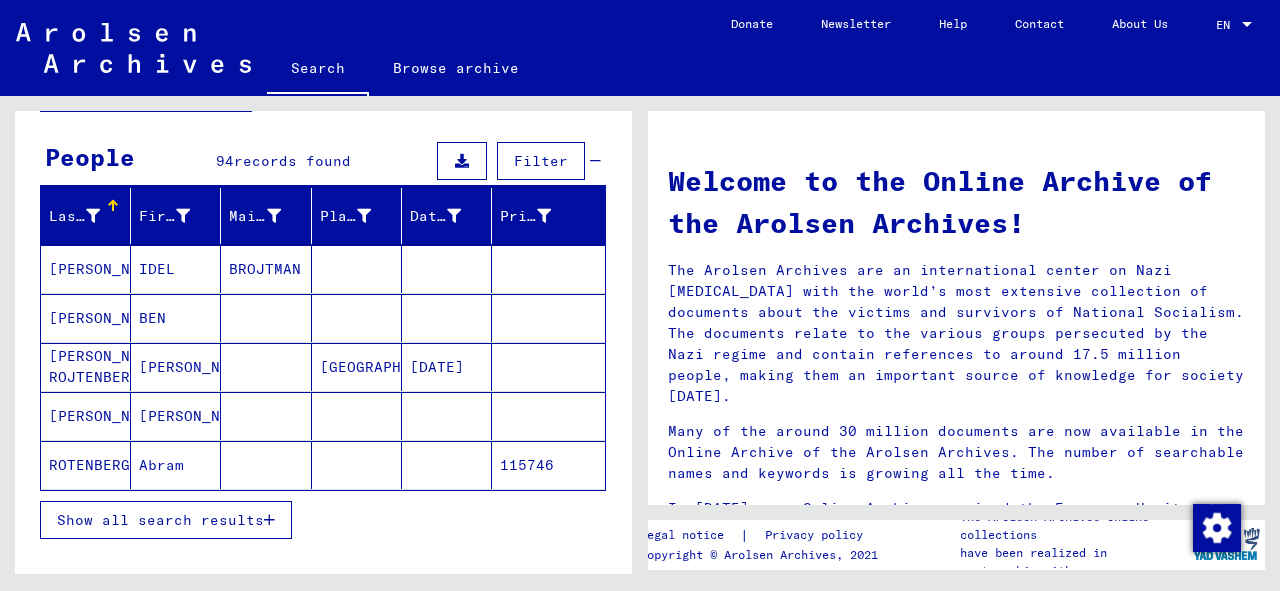 scroll, scrollTop: 240, scrollLeft: 0, axis: vertical 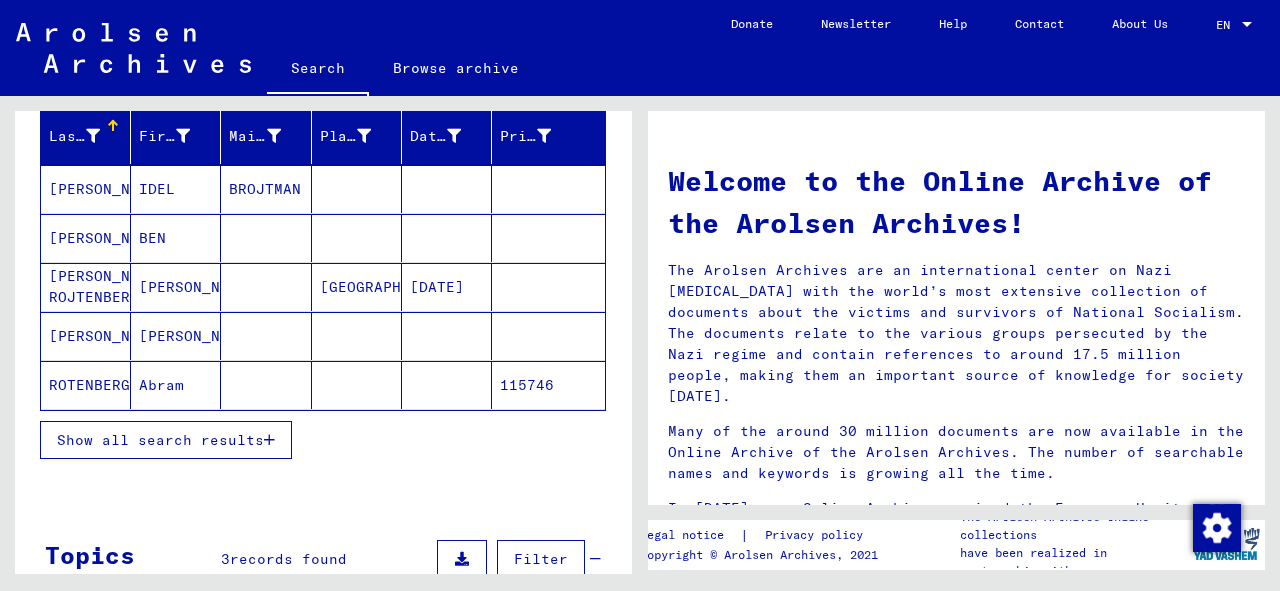 click on "Show all search results" at bounding box center [160, 440] 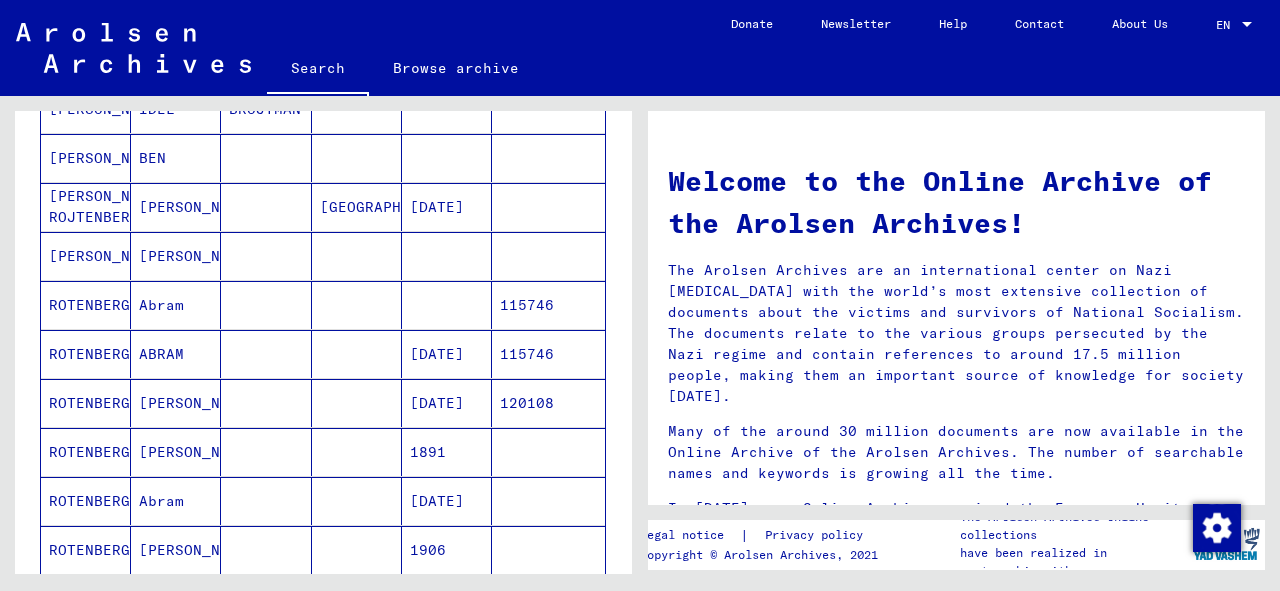 scroll, scrollTop: 400, scrollLeft: 0, axis: vertical 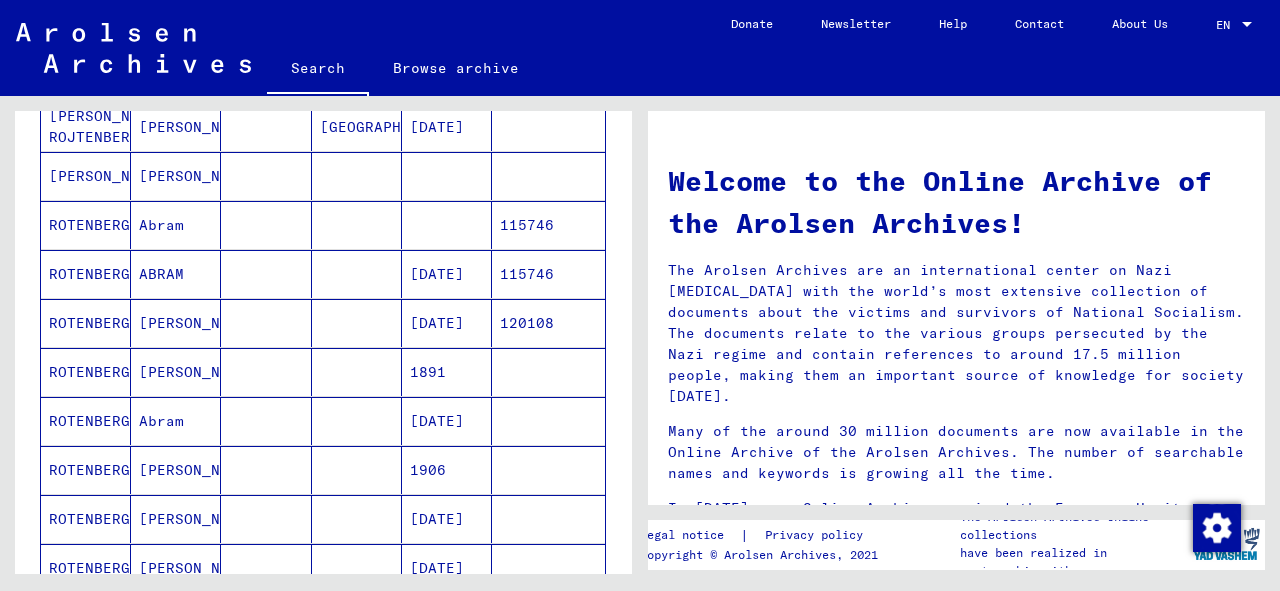 click on "[PERSON_NAME]" at bounding box center (176, 372) 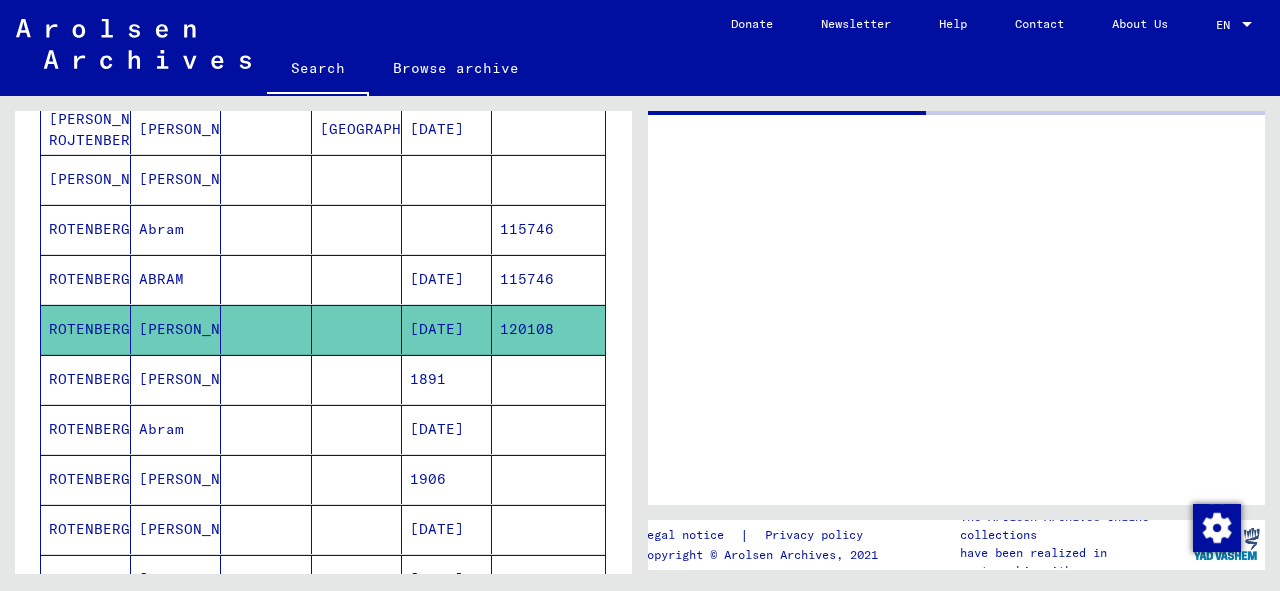 scroll, scrollTop: 402, scrollLeft: 0, axis: vertical 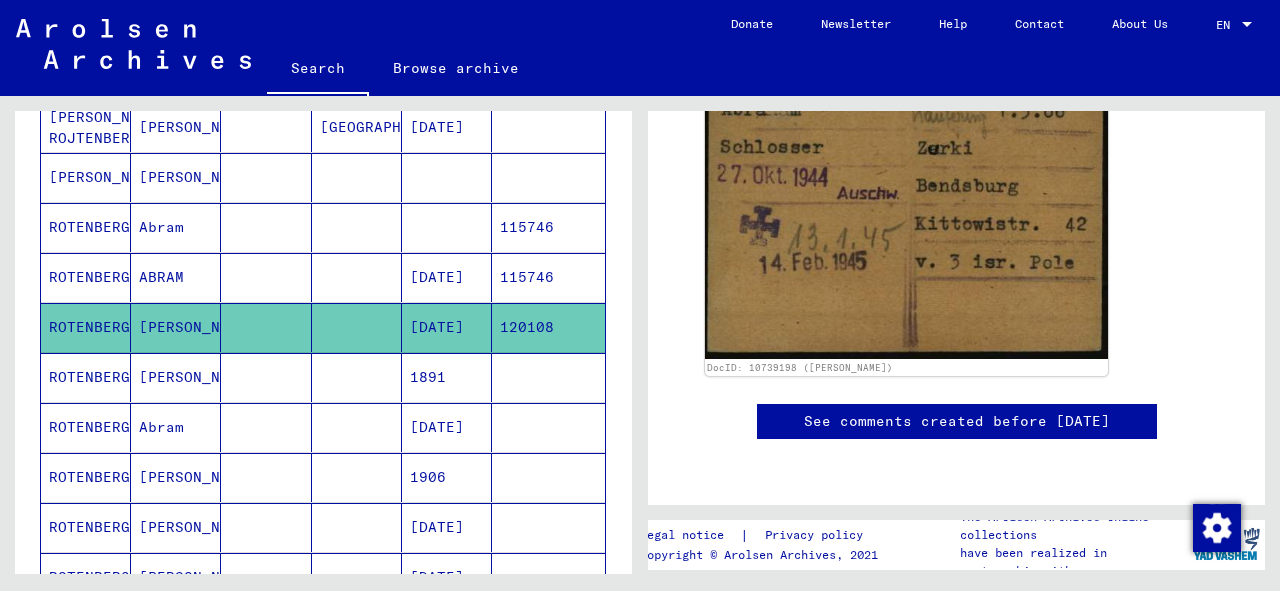 click on "[PERSON_NAME]" at bounding box center (176, 427) 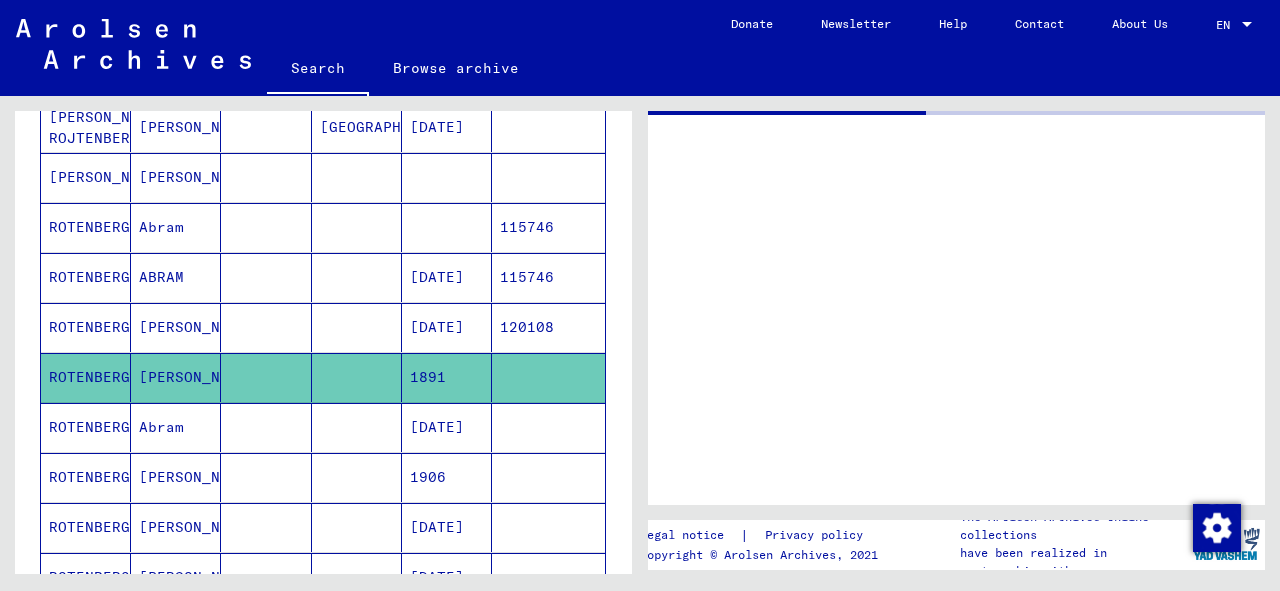 scroll, scrollTop: 0, scrollLeft: 0, axis: both 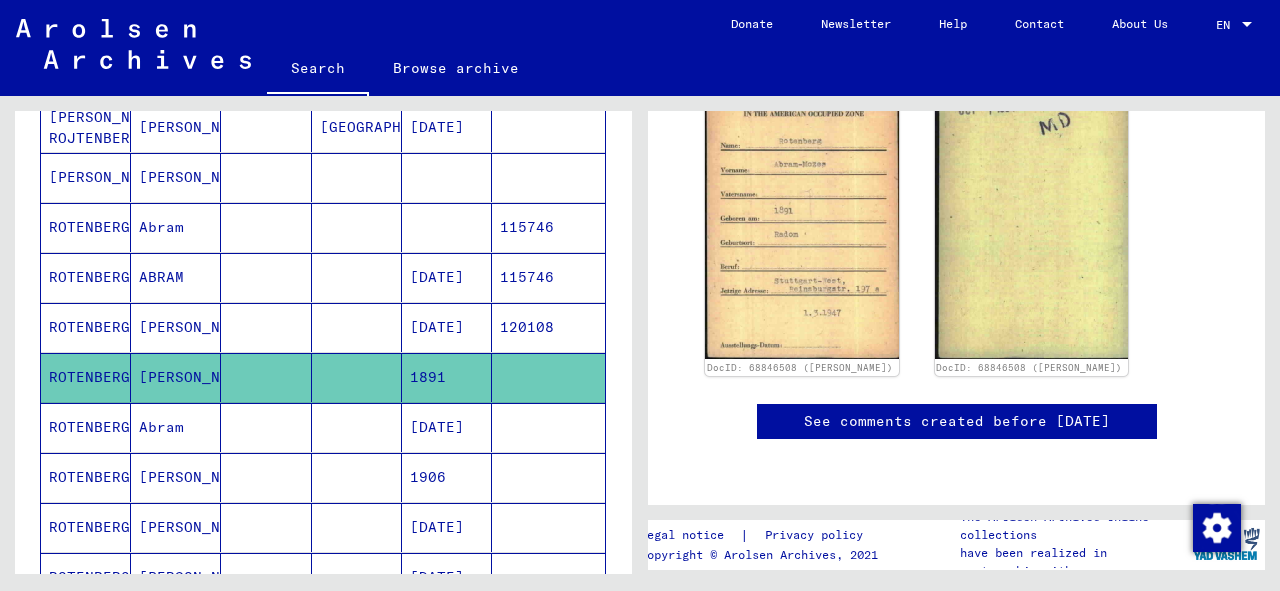 click on "[PERSON_NAME]" at bounding box center (176, 527) 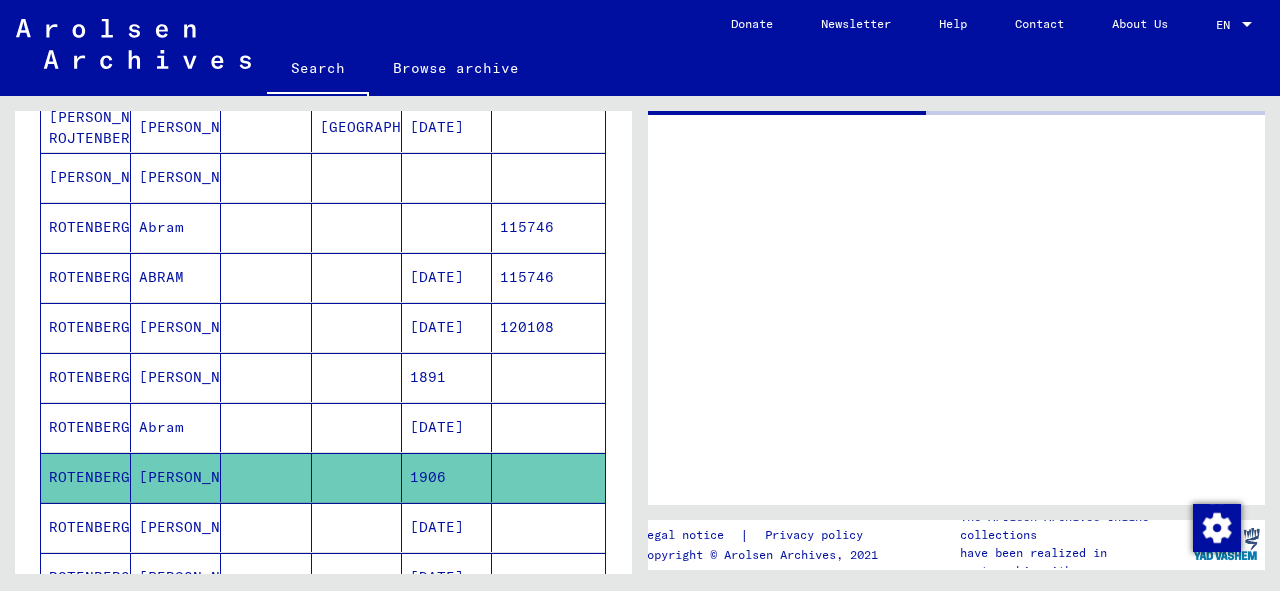scroll, scrollTop: 0, scrollLeft: 0, axis: both 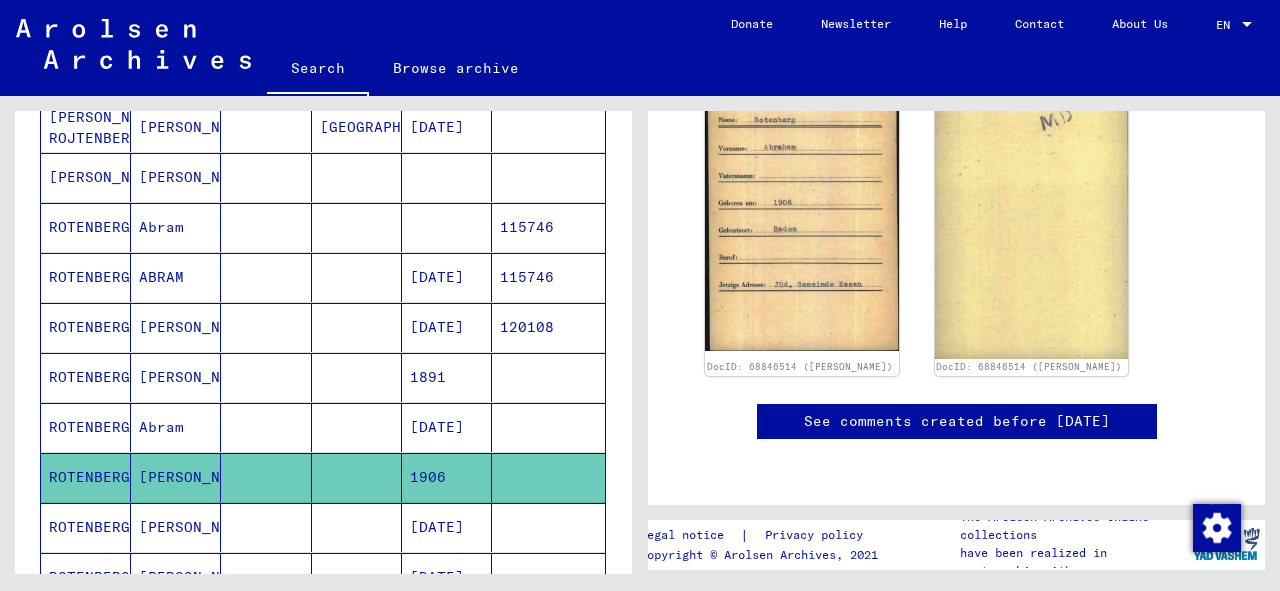 click on "[PERSON_NAME]" at bounding box center (176, 577) 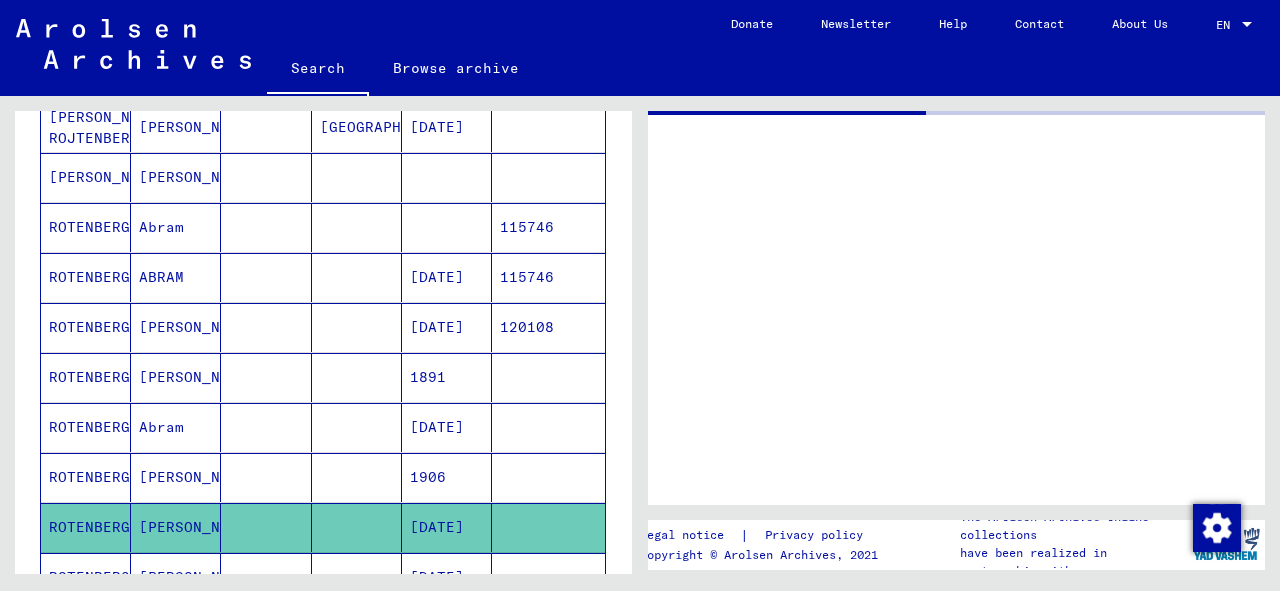 scroll, scrollTop: 0, scrollLeft: 0, axis: both 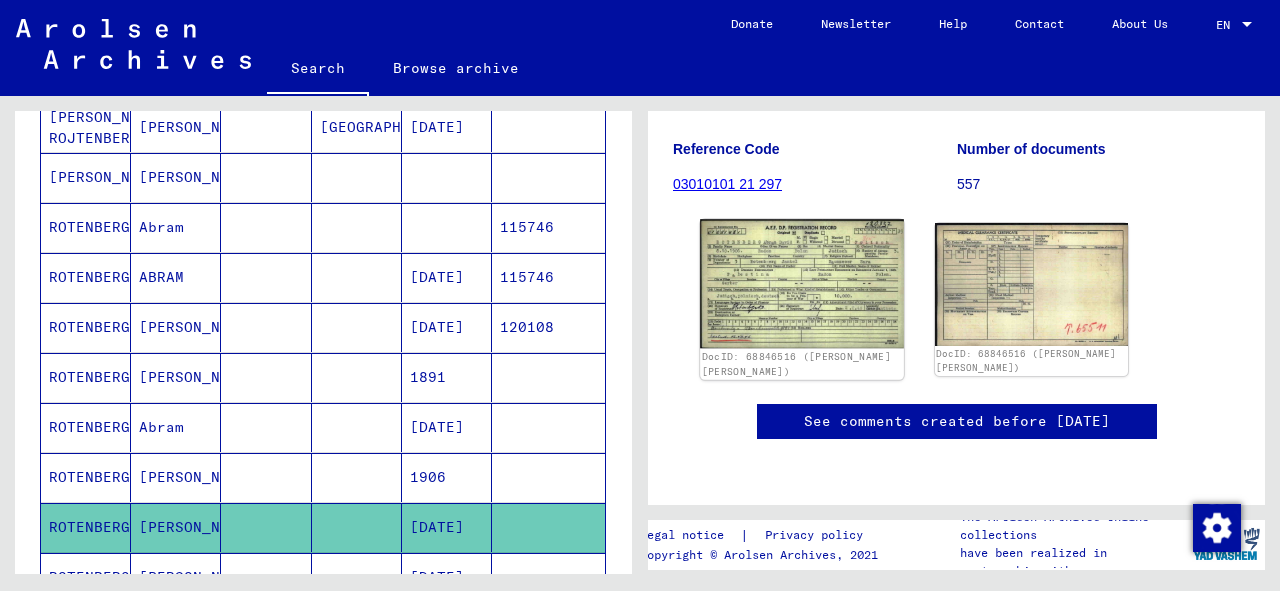 click 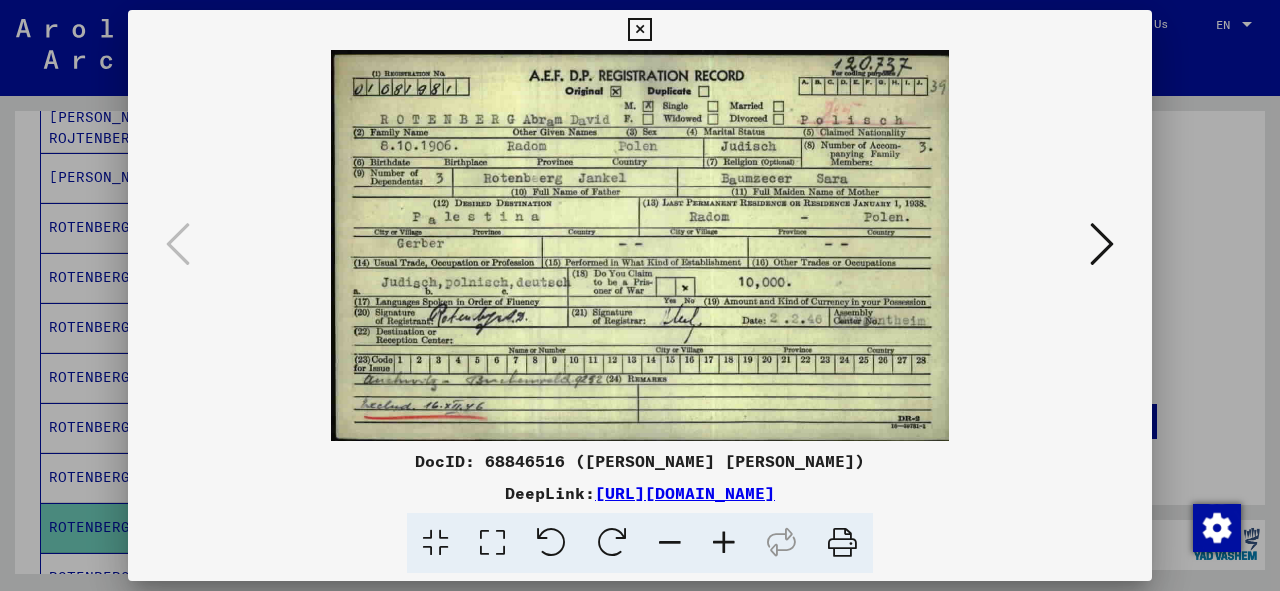 click at bounding box center (639, 30) 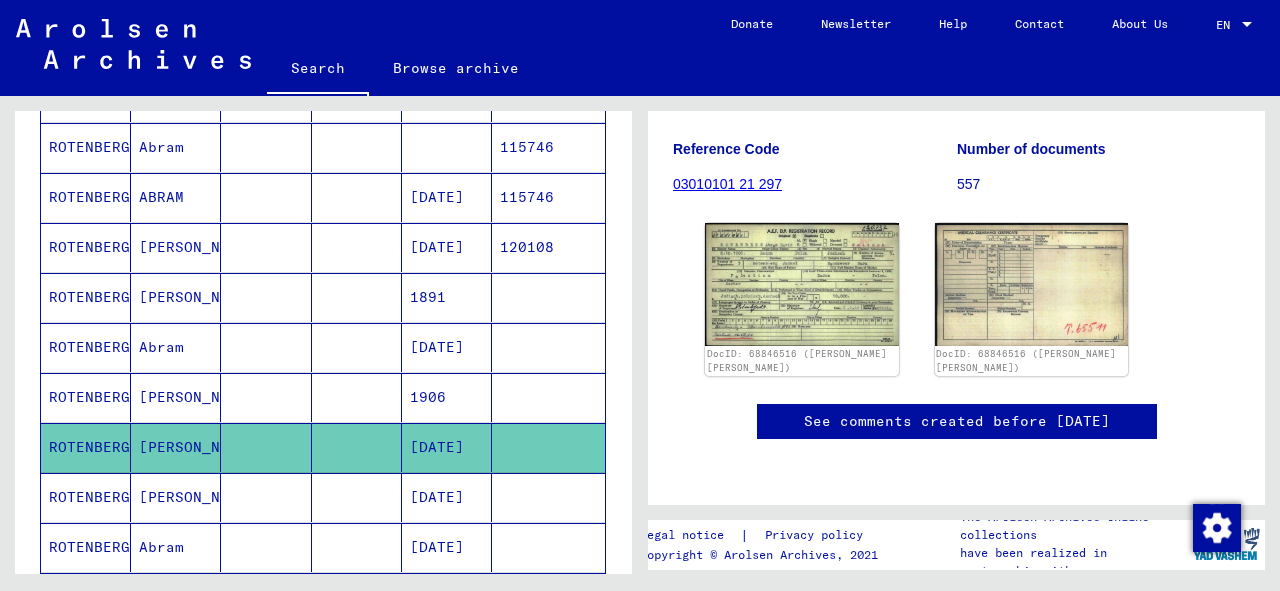 scroll, scrollTop: 642, scrollLeft: 0, axis: vertical 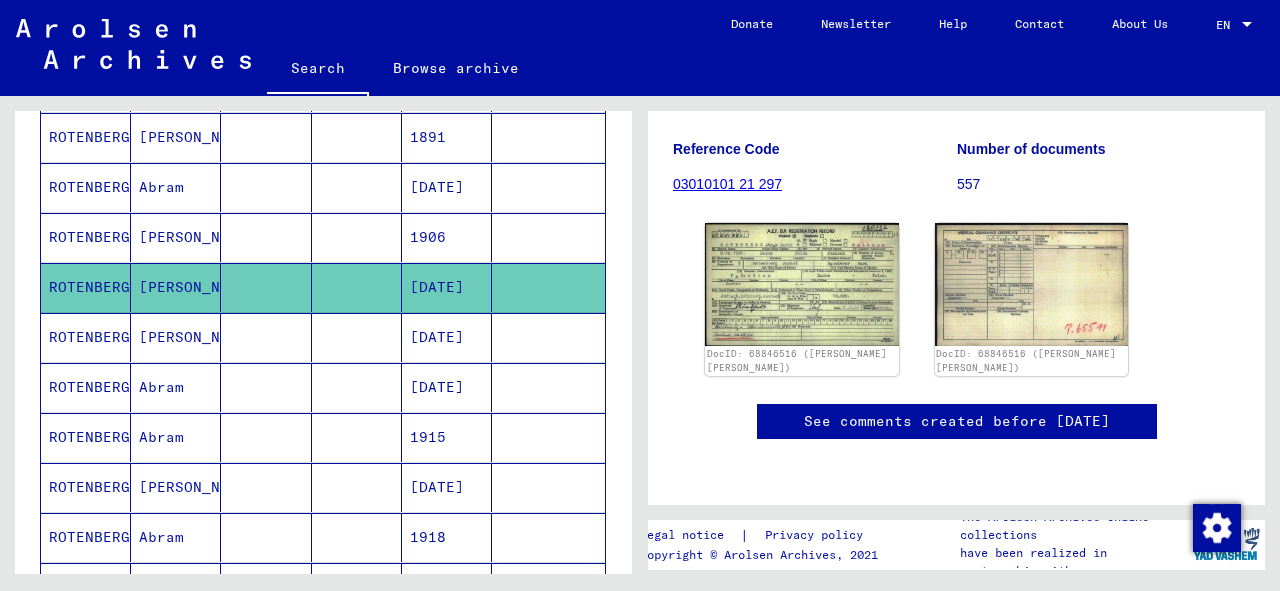 click on "[PERSON_NAME]" at bounding box center [176, 537] 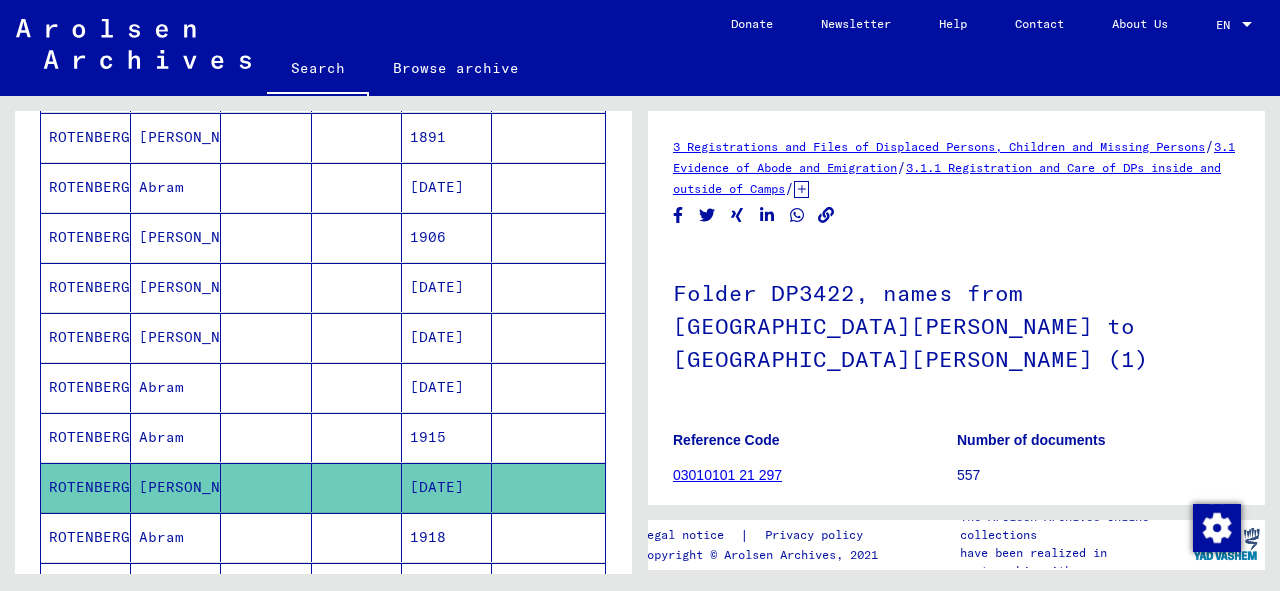 scroll, scrollTop: 0, scrollLeft: 0, axis: both 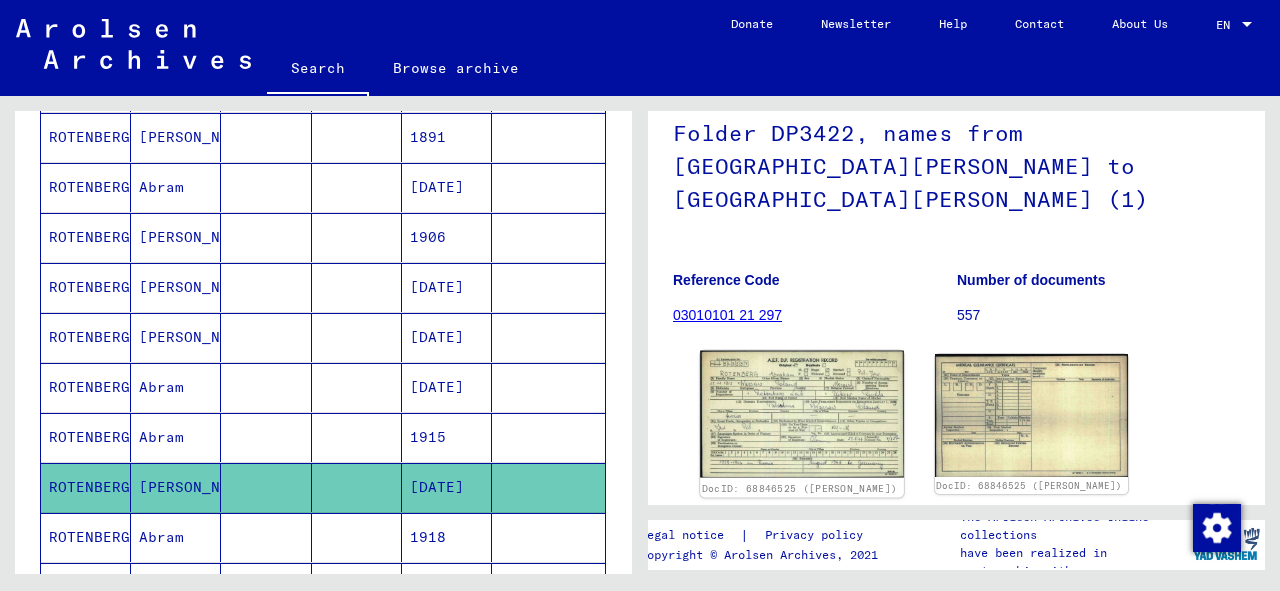 click 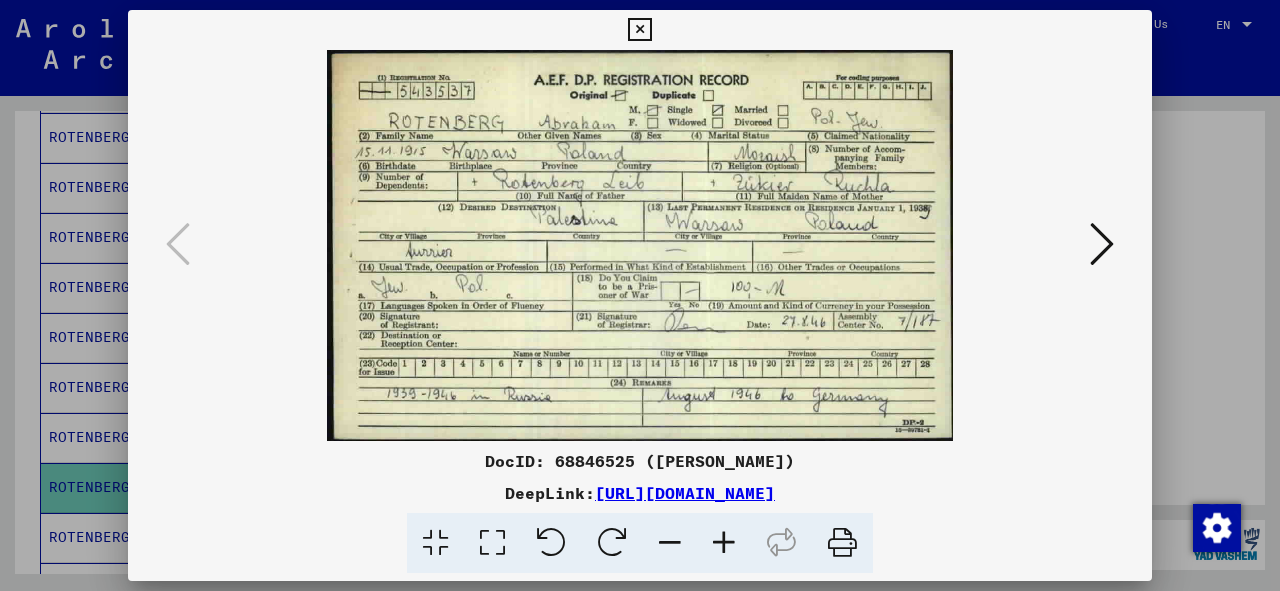 click at bounding box center (1102, 244) 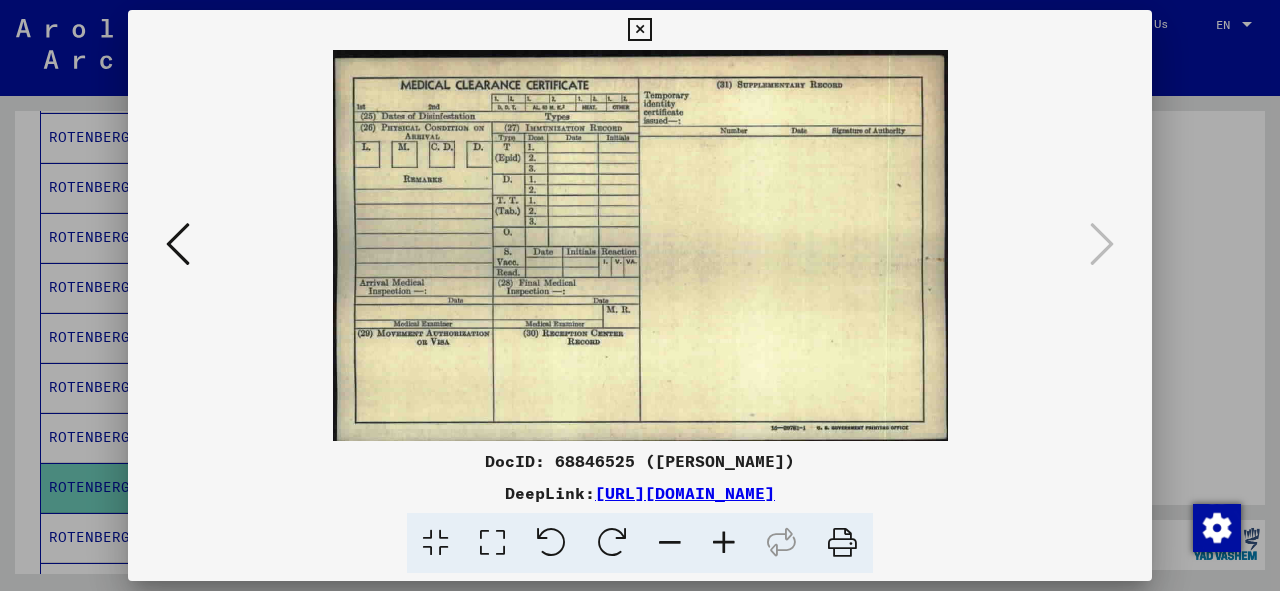 click at bounding box center (178, 244) 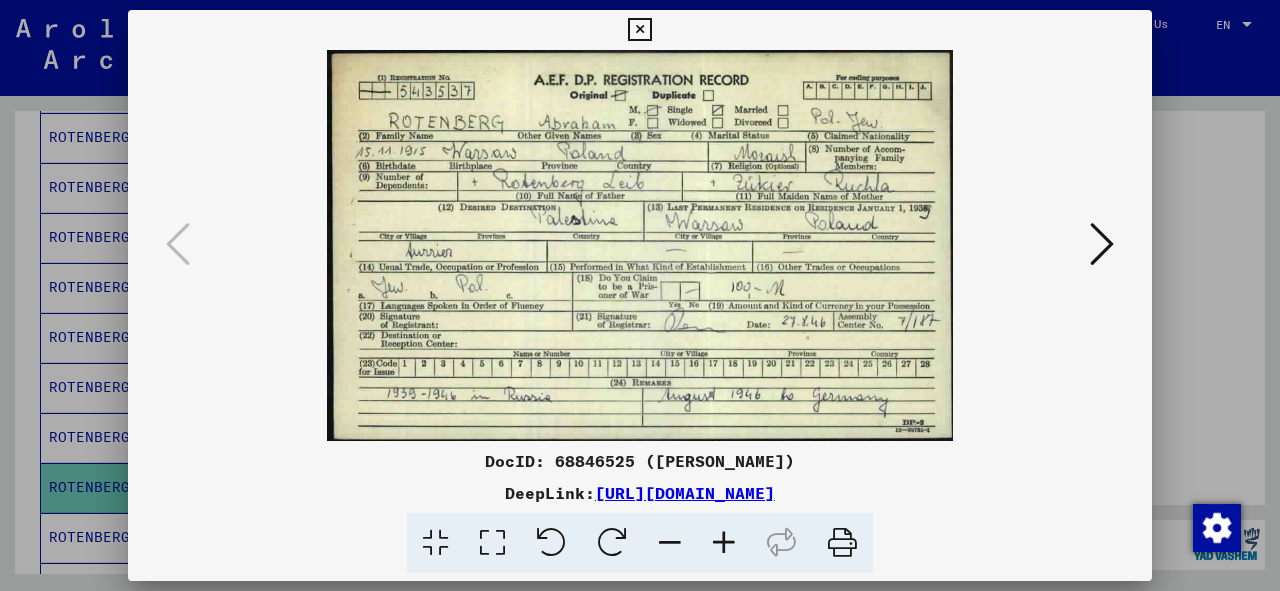 click at bounding box center [639, 30] 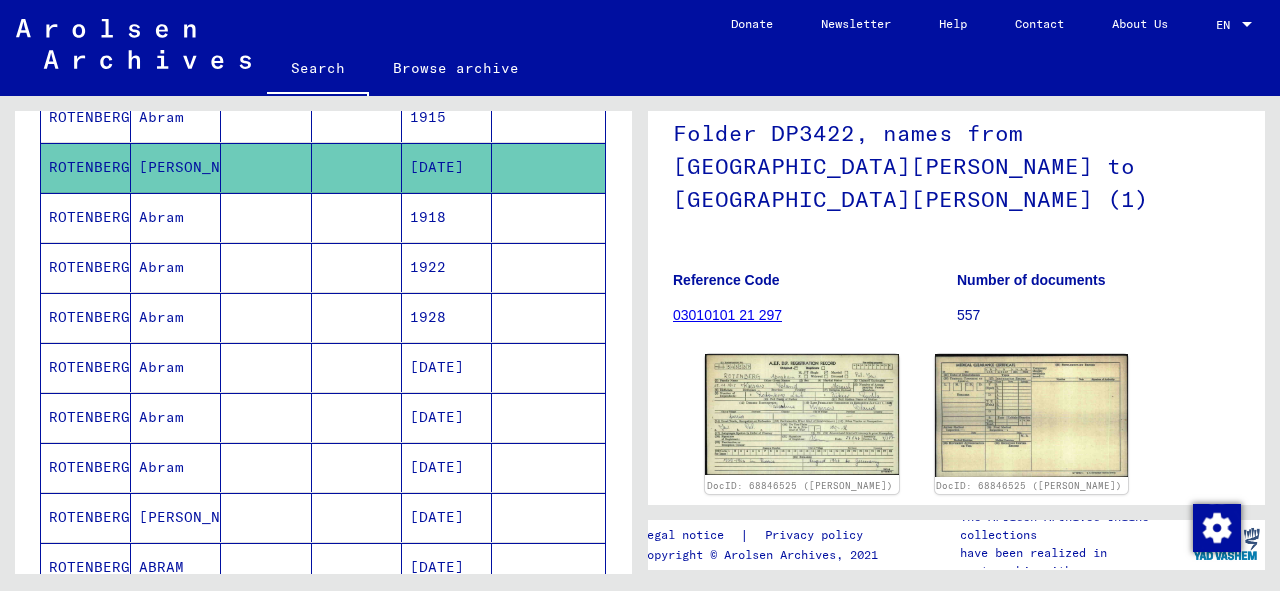 scroll, scrollTop: 1122, scrollLeft: 0, axis: vertical 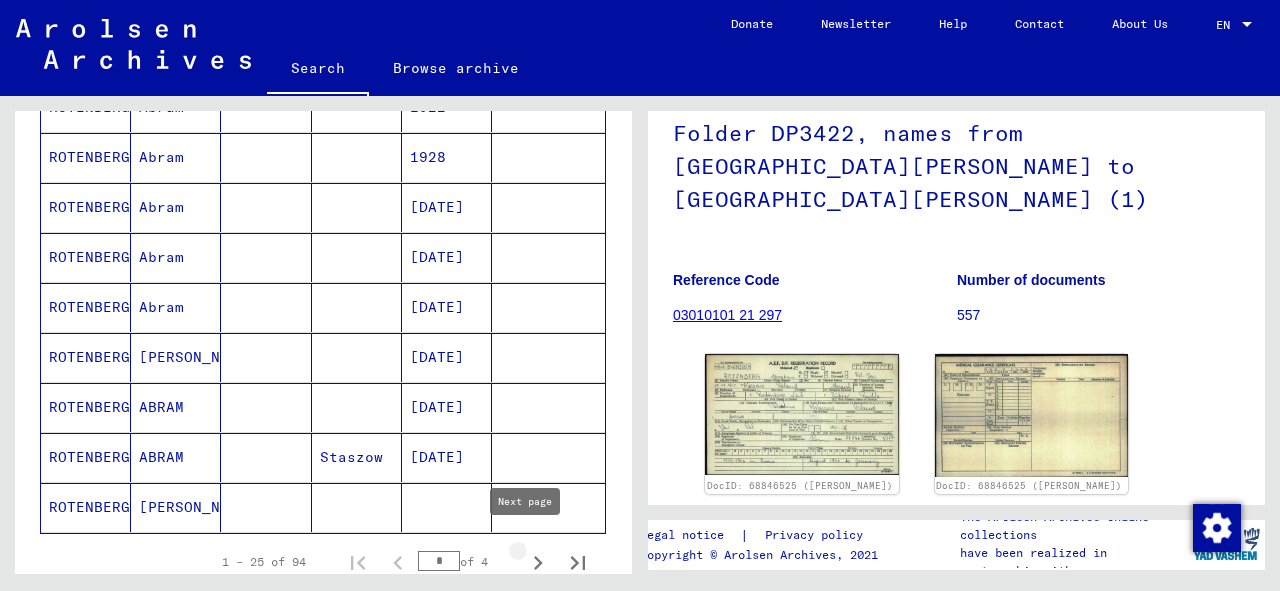 click 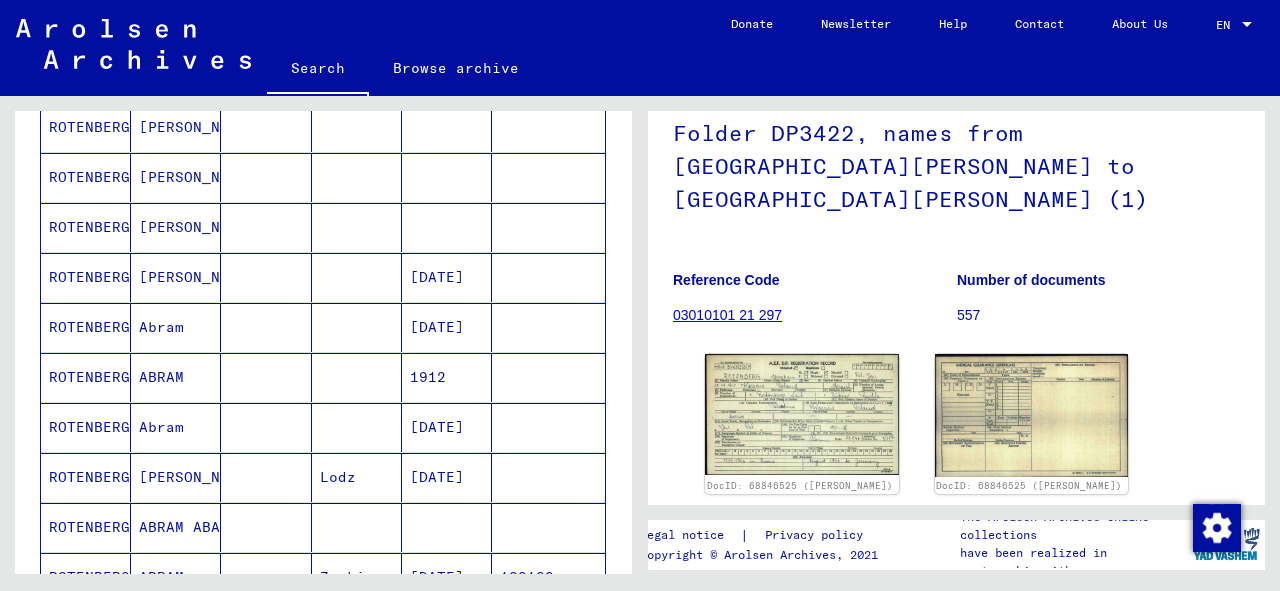 scroll, scrollTop: 82, scrollLeft: 0, axis: vertical 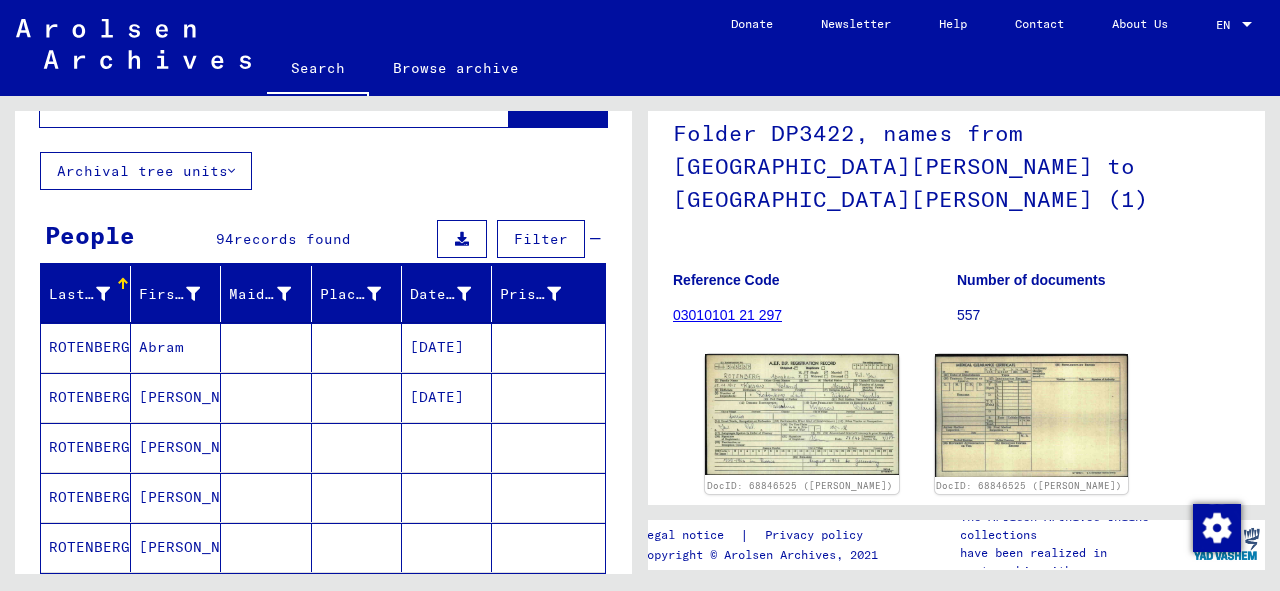 click on "[DATE]" at bounding box center [447, 397] 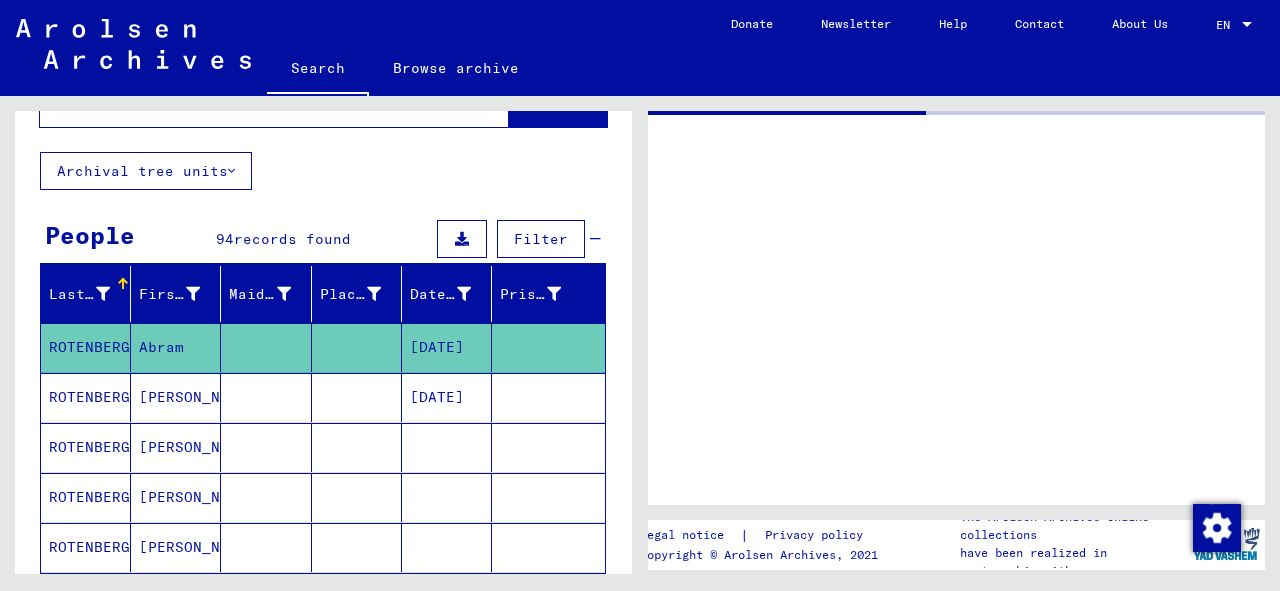 scroll, scrollTop: 0, scrollLeft: 0, axis: both 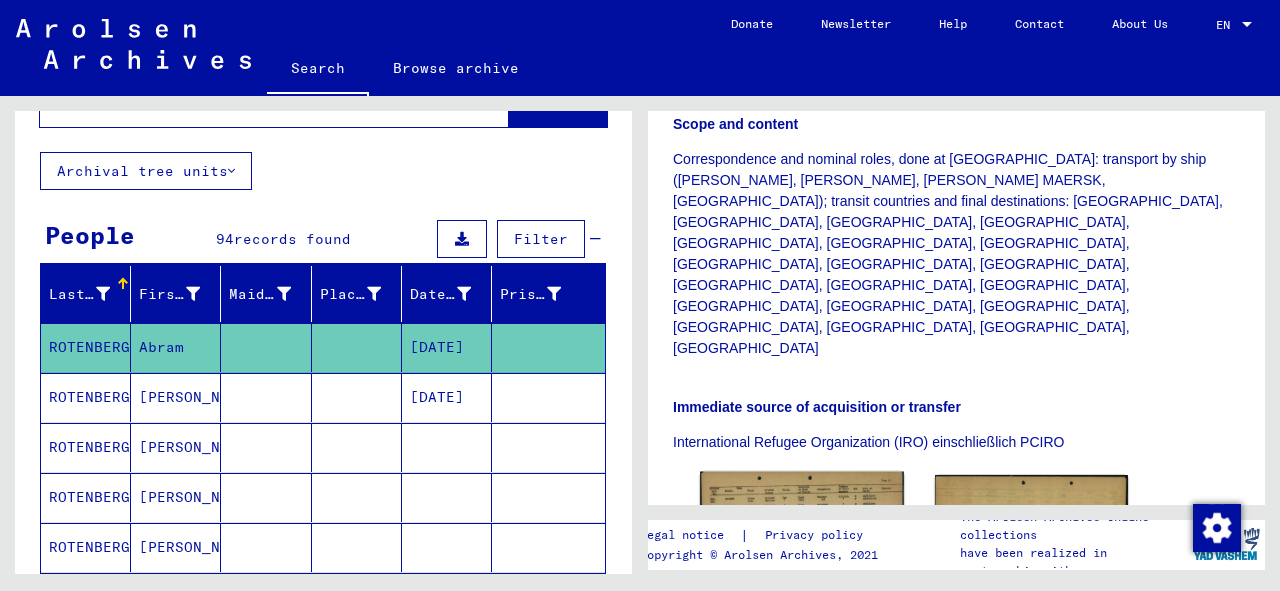click 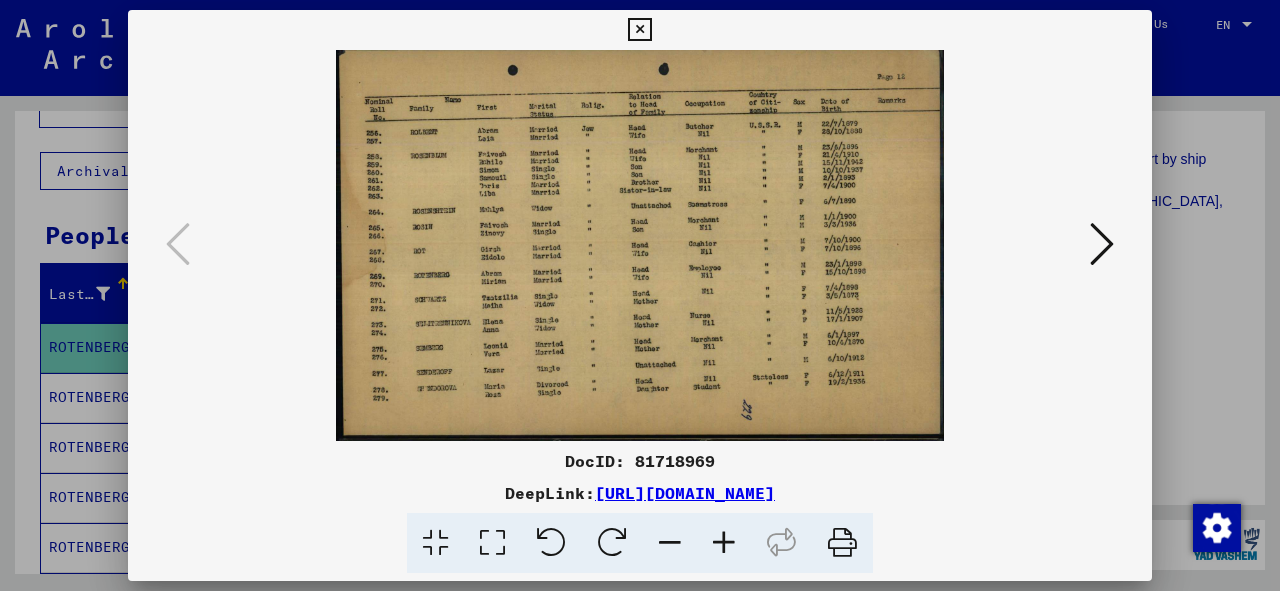 click at bounding box center (639, 30) 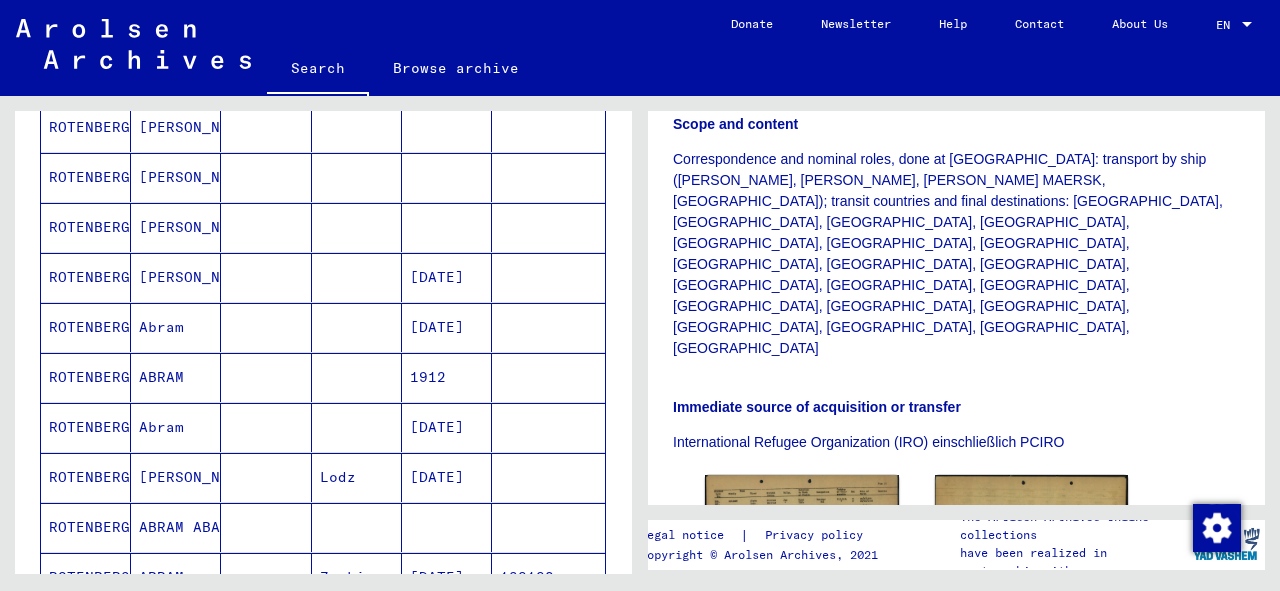 scroll, scrollTop: 482, scrollLeft: 0, axis: vertical 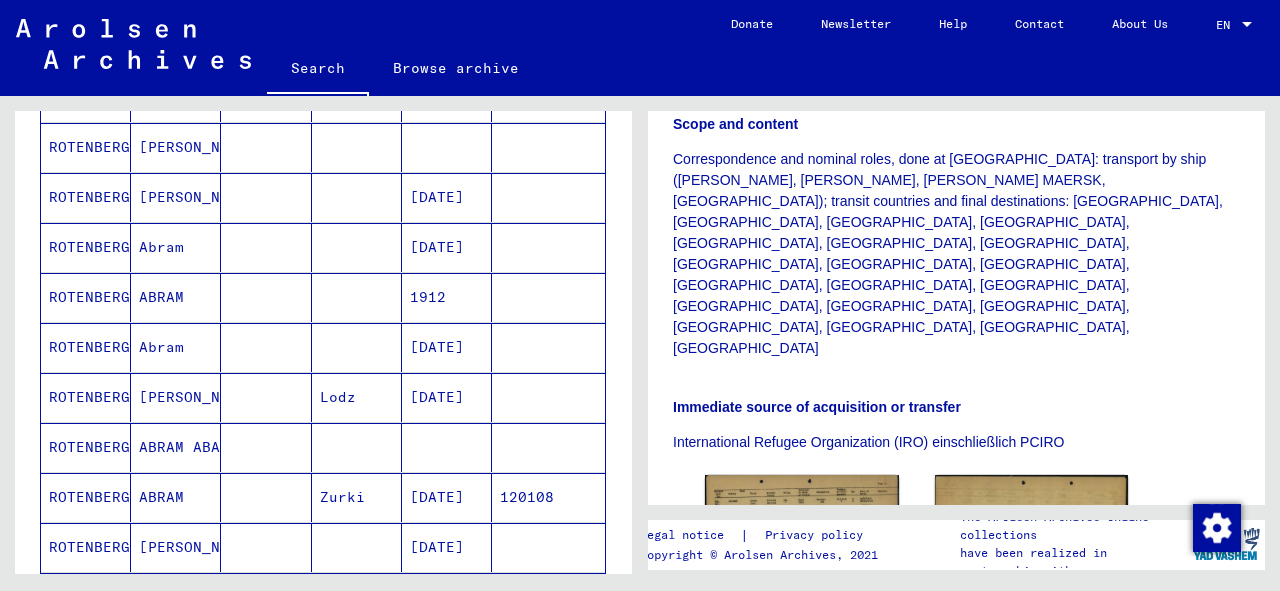 click on "[DATE]" at bounding box center (447, 447) 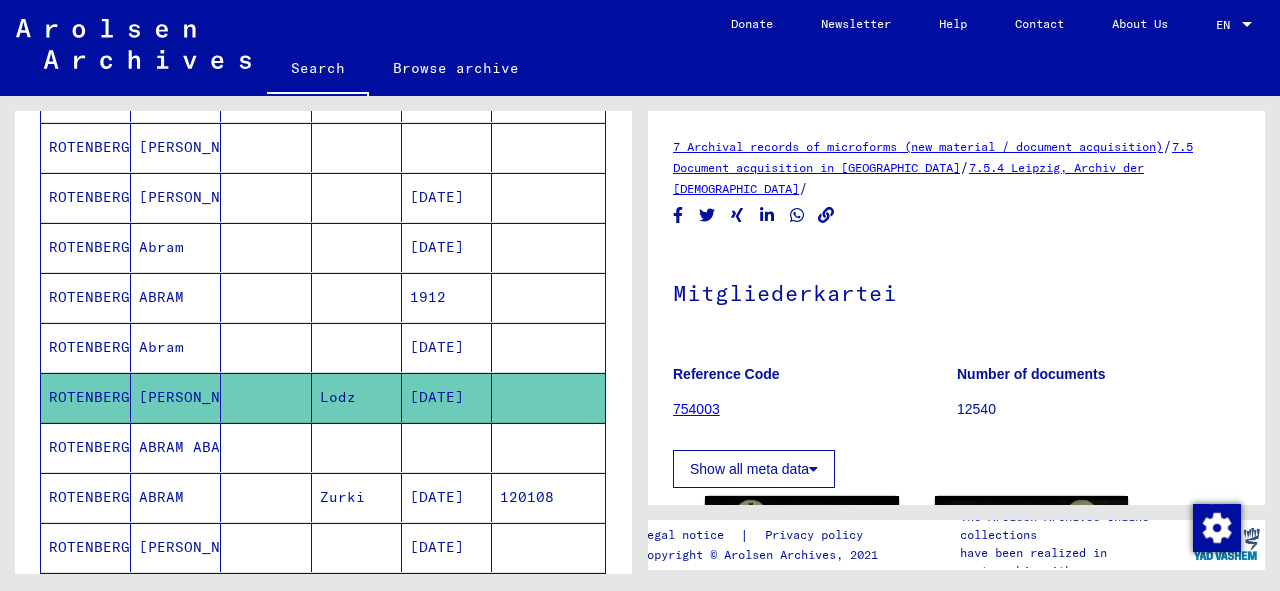 scroll, scrollTop: 0, scrollLeft: 0, axis: both 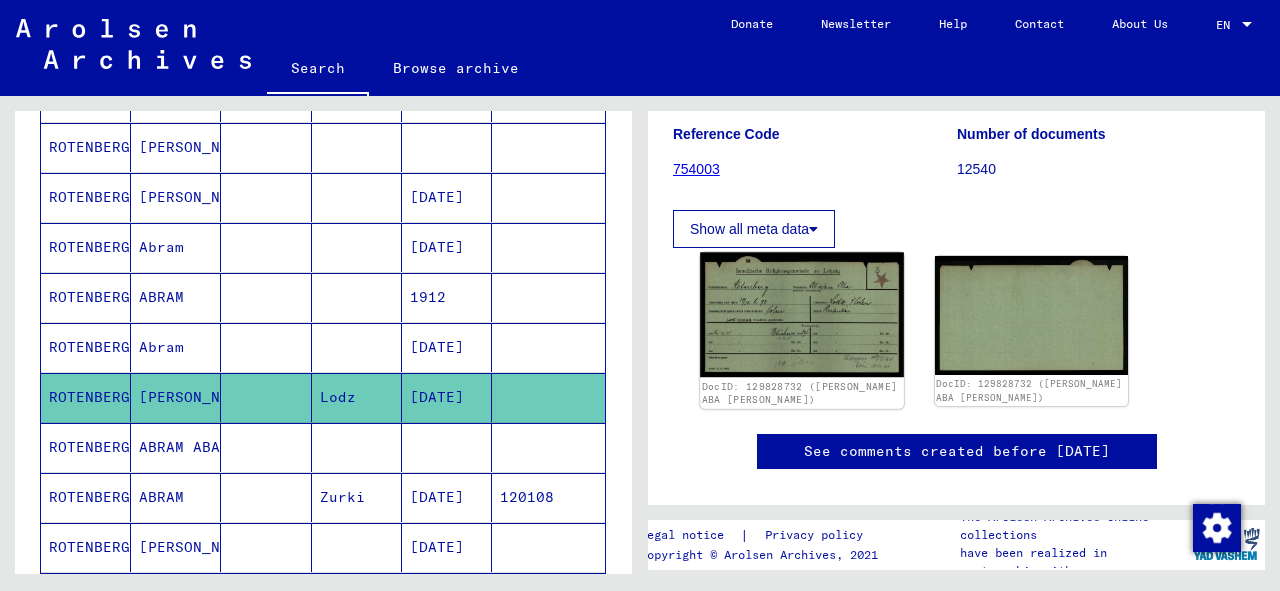 click 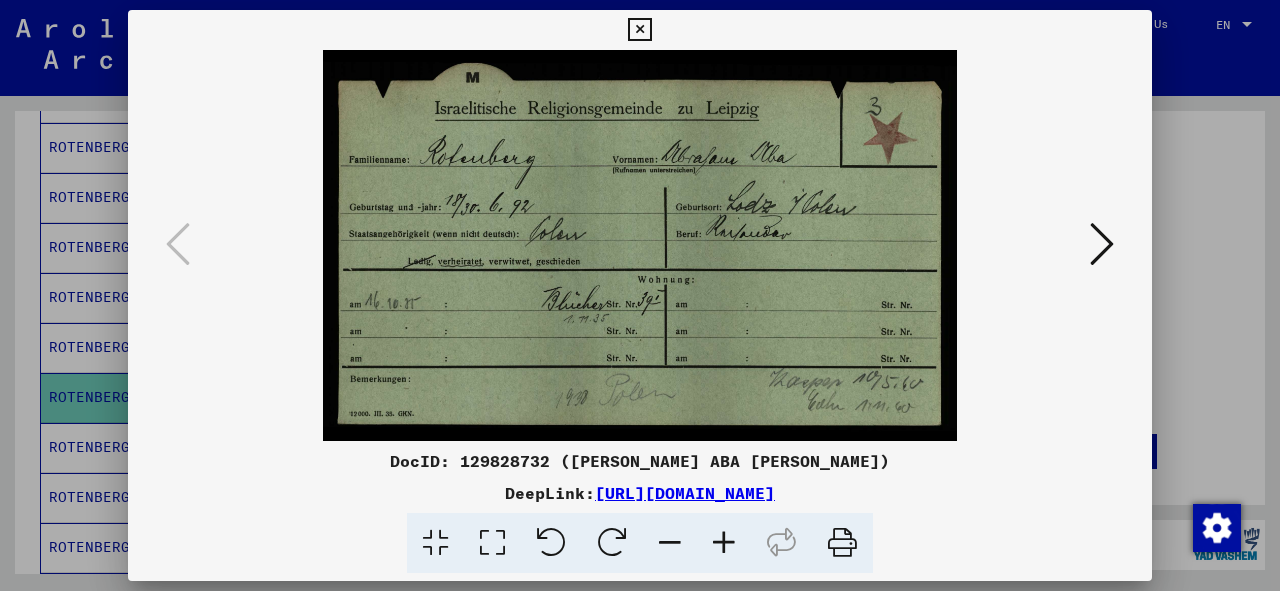 click at bounding box center (639, 30) 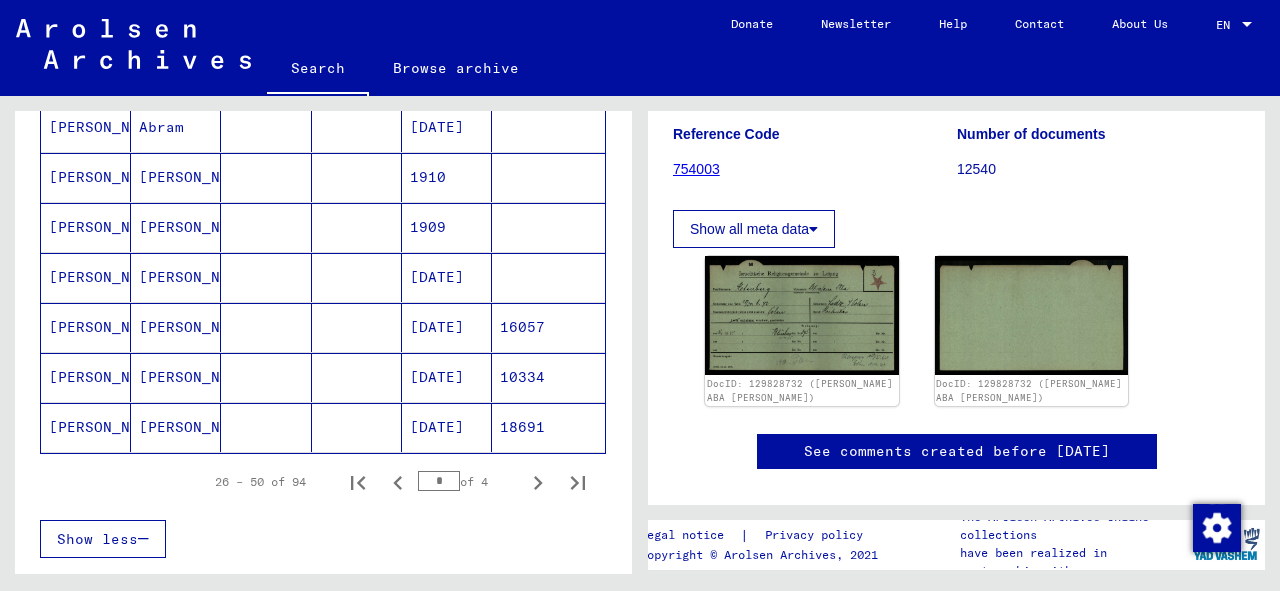 scroll, scrollTop: 1282, scrollLeft: 0, axis: vertical 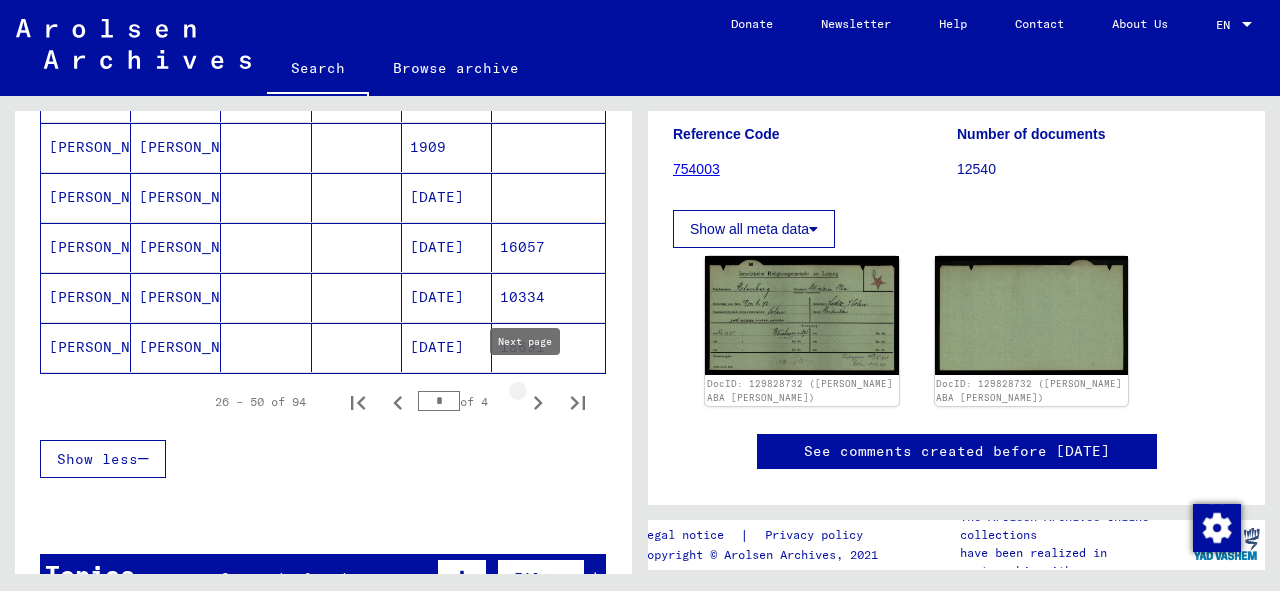 click 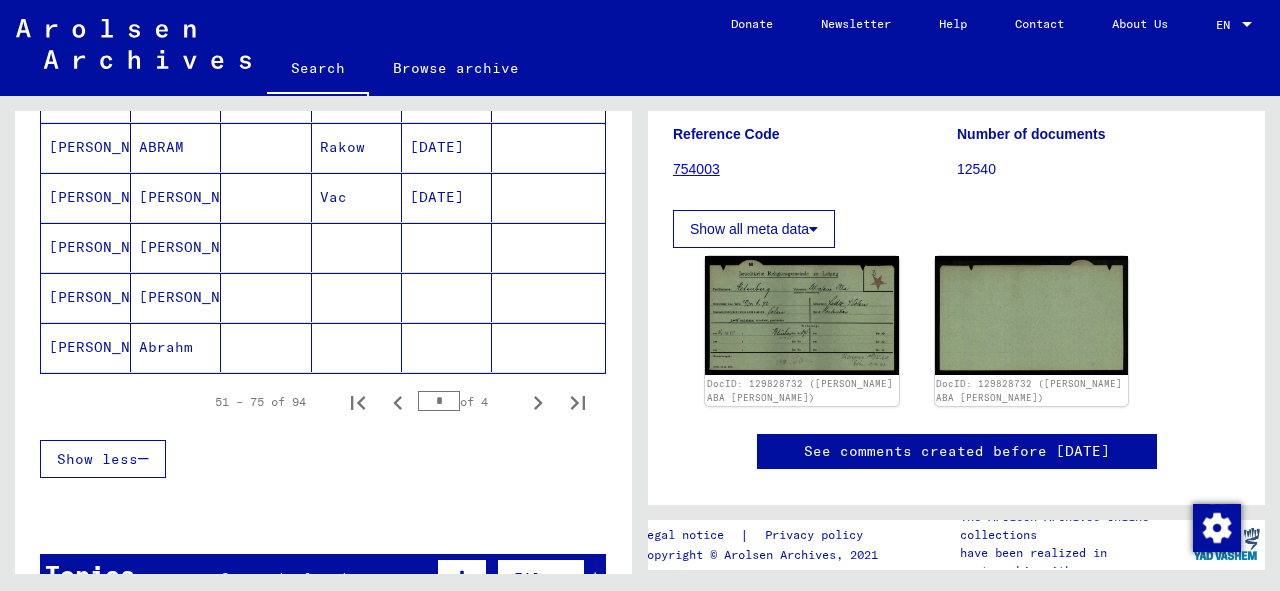 scroll, scrollTop: 1522, scrollLeft: 0, axis: vertical 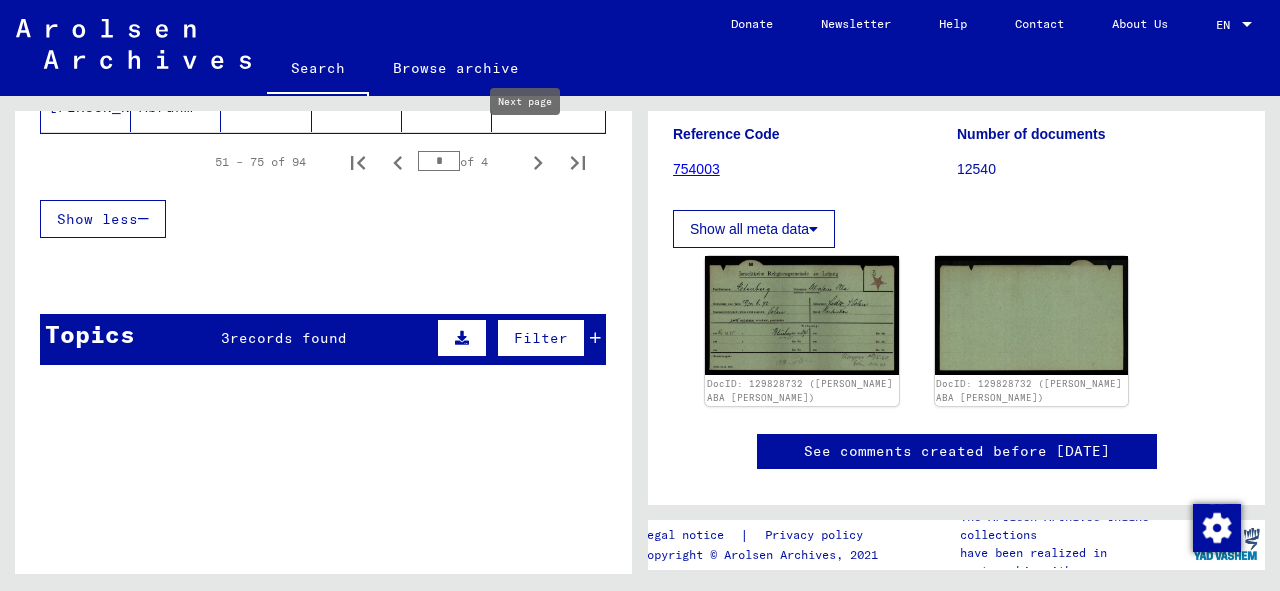 click 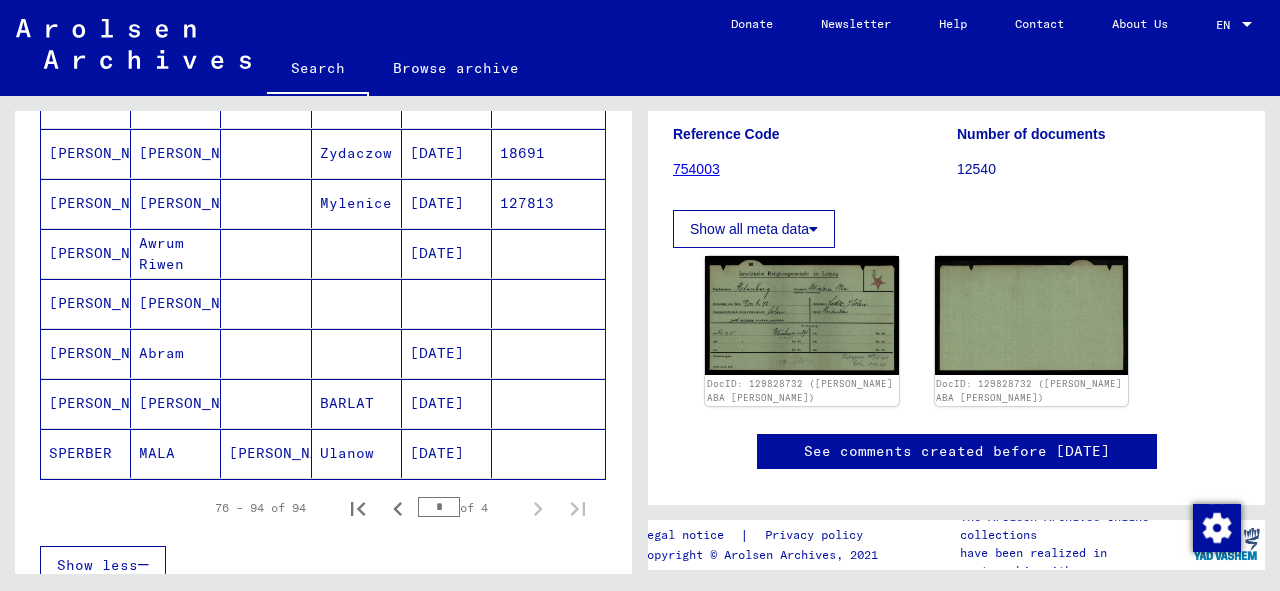 scroll, scrollTop: 636, scrollLeft: 0, axis: vertical 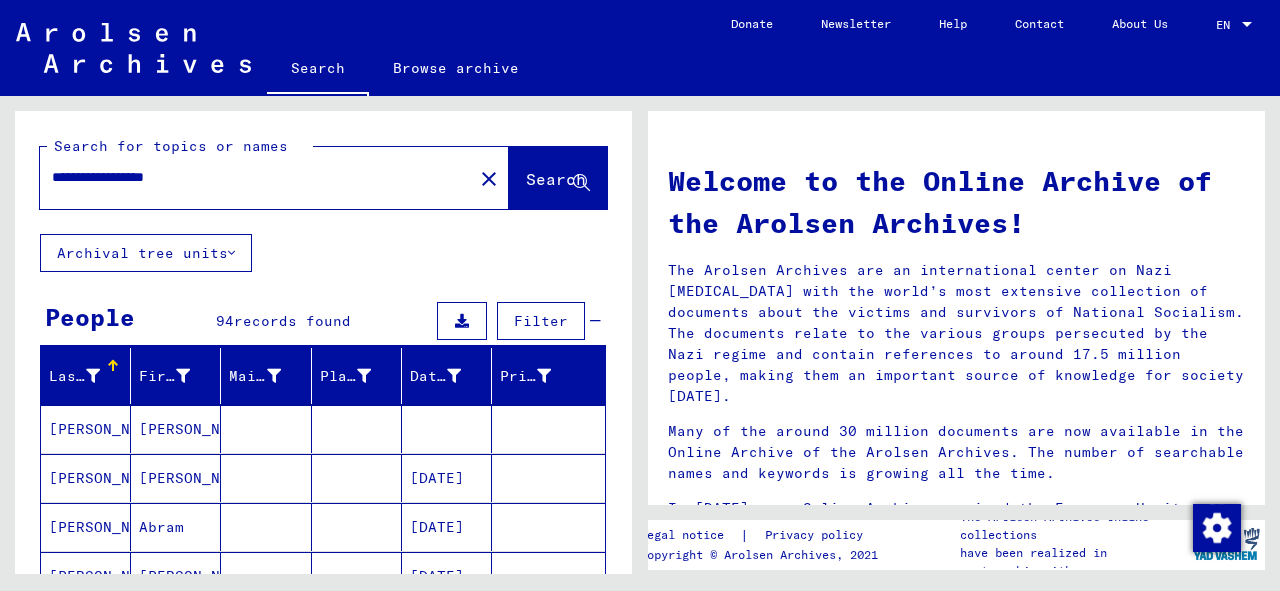 drag, startPoint x: 217, startPoint y: 178, endPoint x: 148, endPoint y: 178, distance: 69 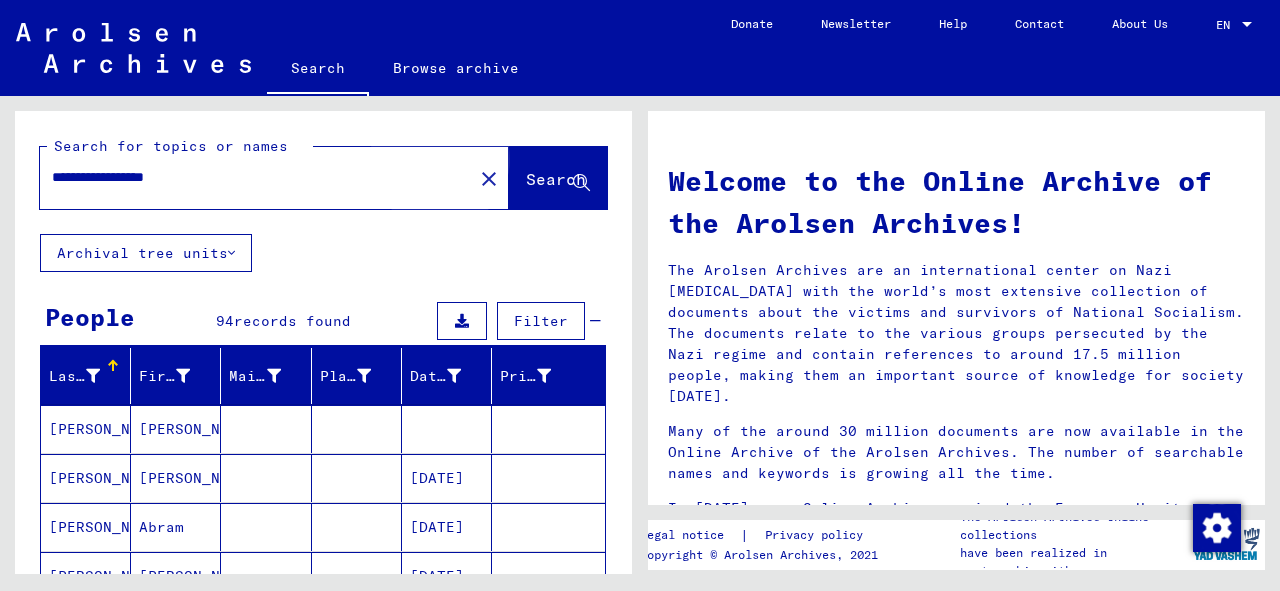 click on "Search" 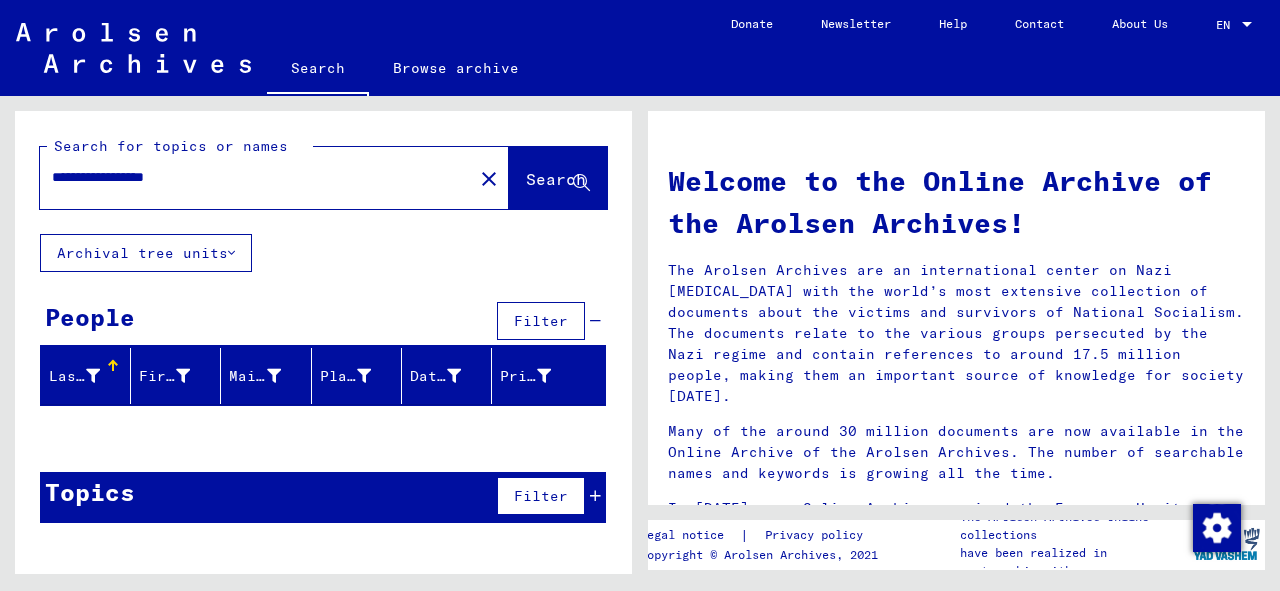 drag, startPoint x: 218, startPoint y: 179, endPoint x: 146, endPoint y: 184, distance: 72.1734 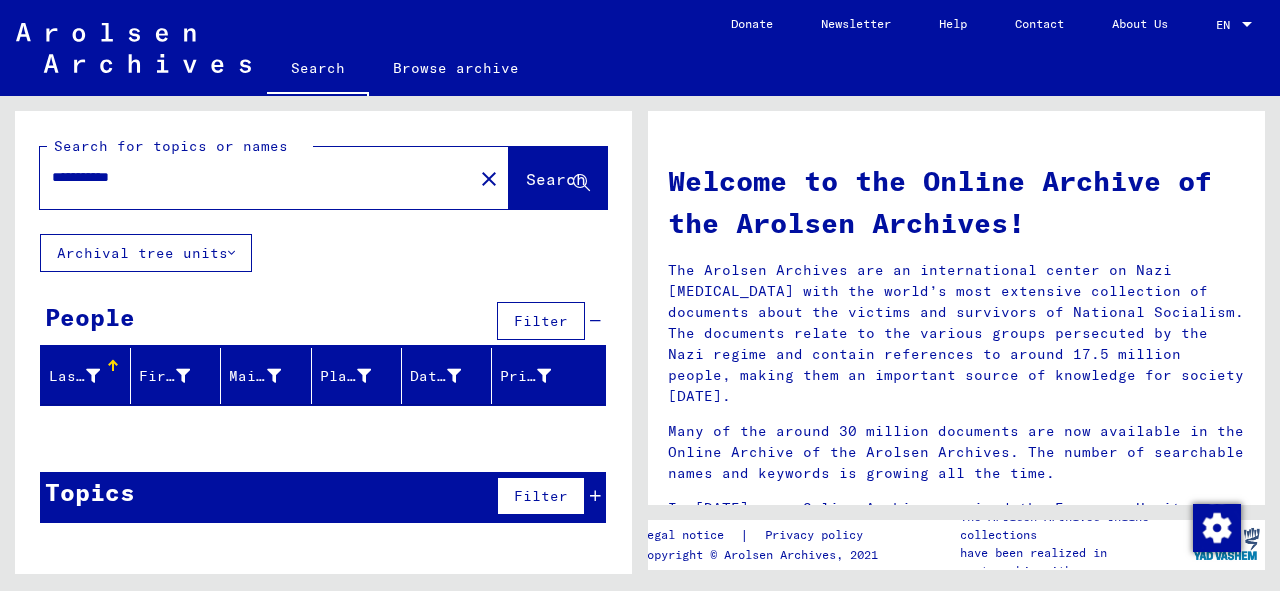type on "**********" 